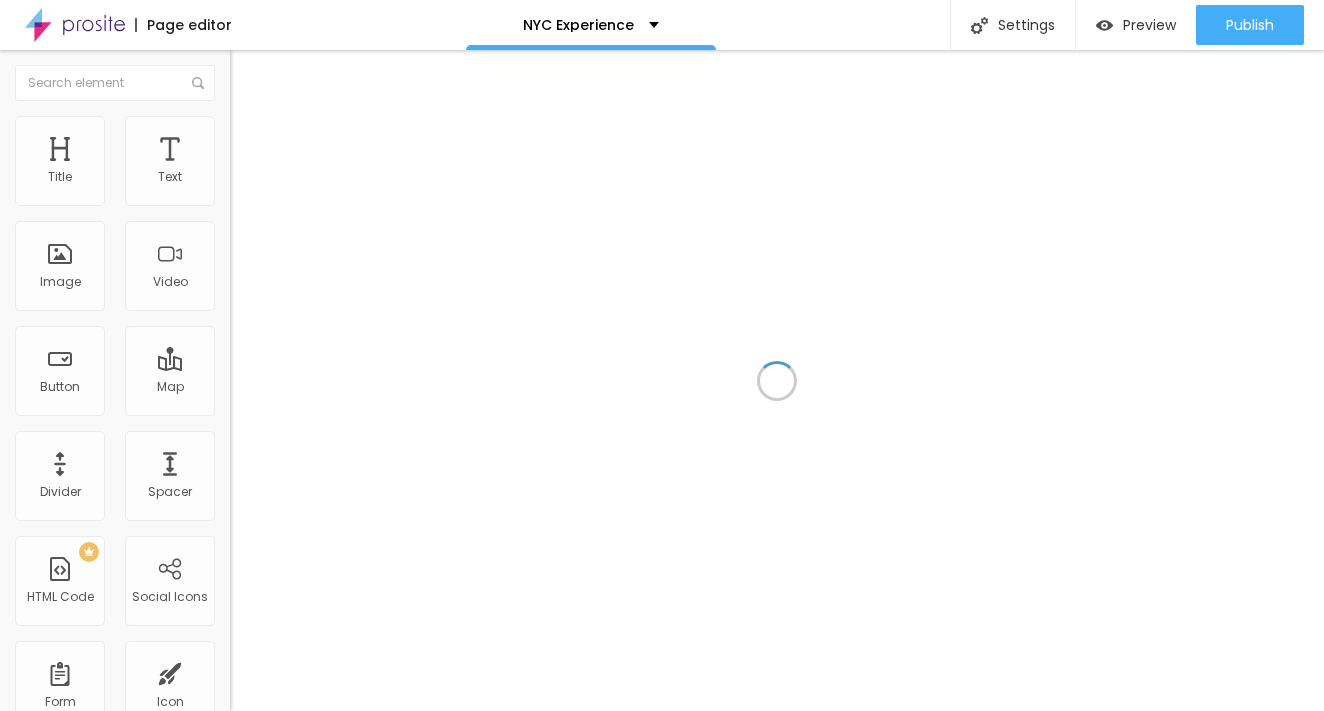scroll, scrollTop: 0, scrollLeft: 0, axis: both 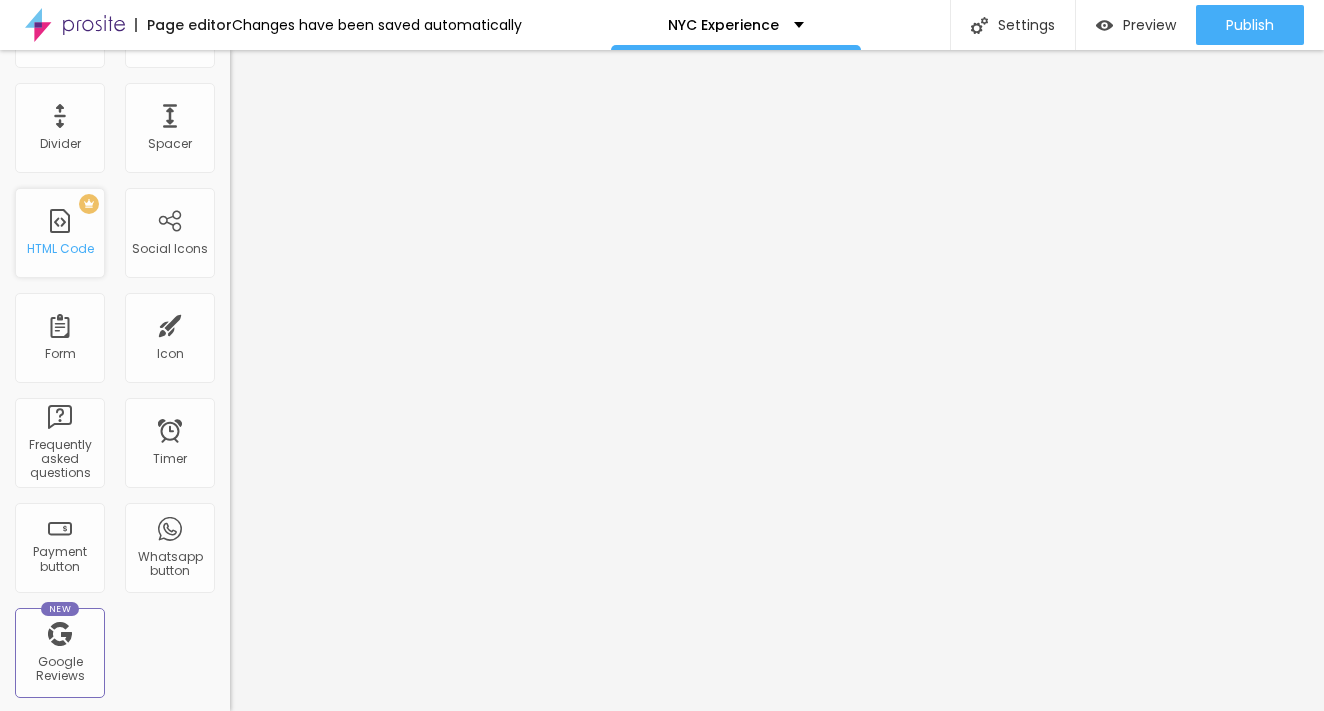 click on "PREMIUM HTML Code" at bounding box center (60, 233) 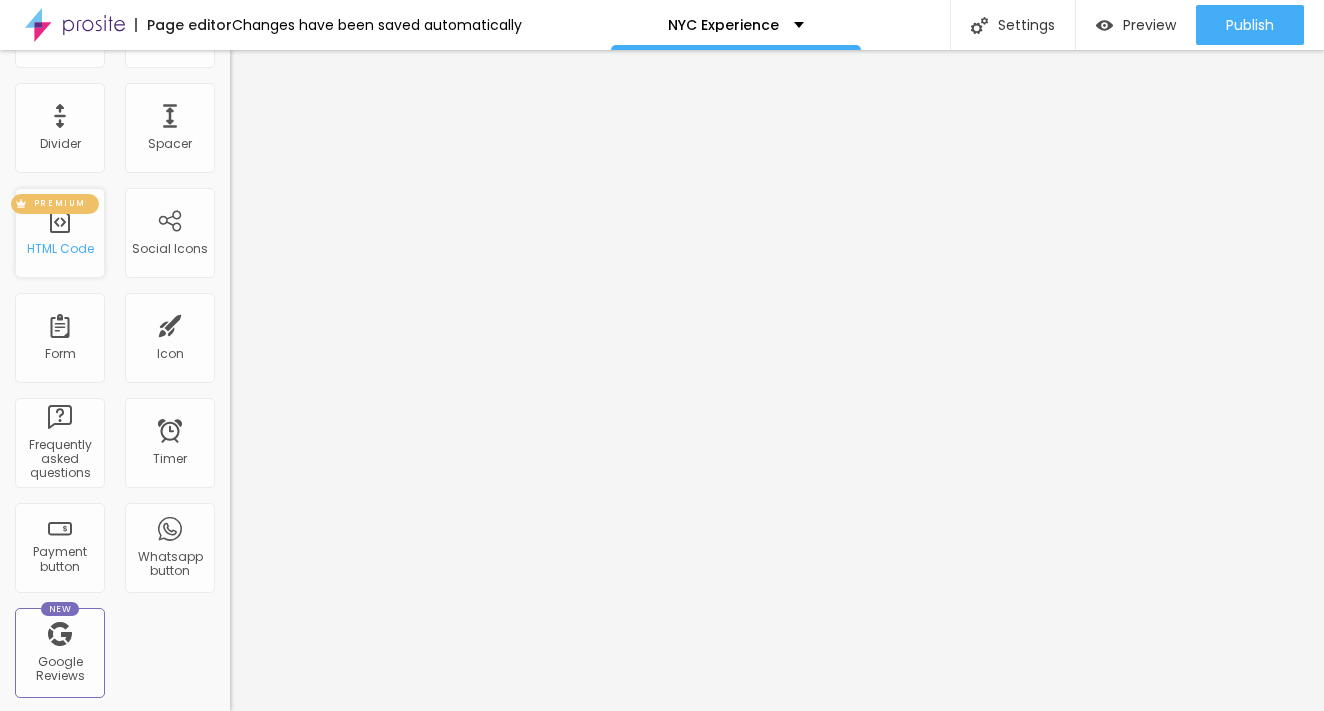click on "PREMIUM" at bounding box center [60, 204] 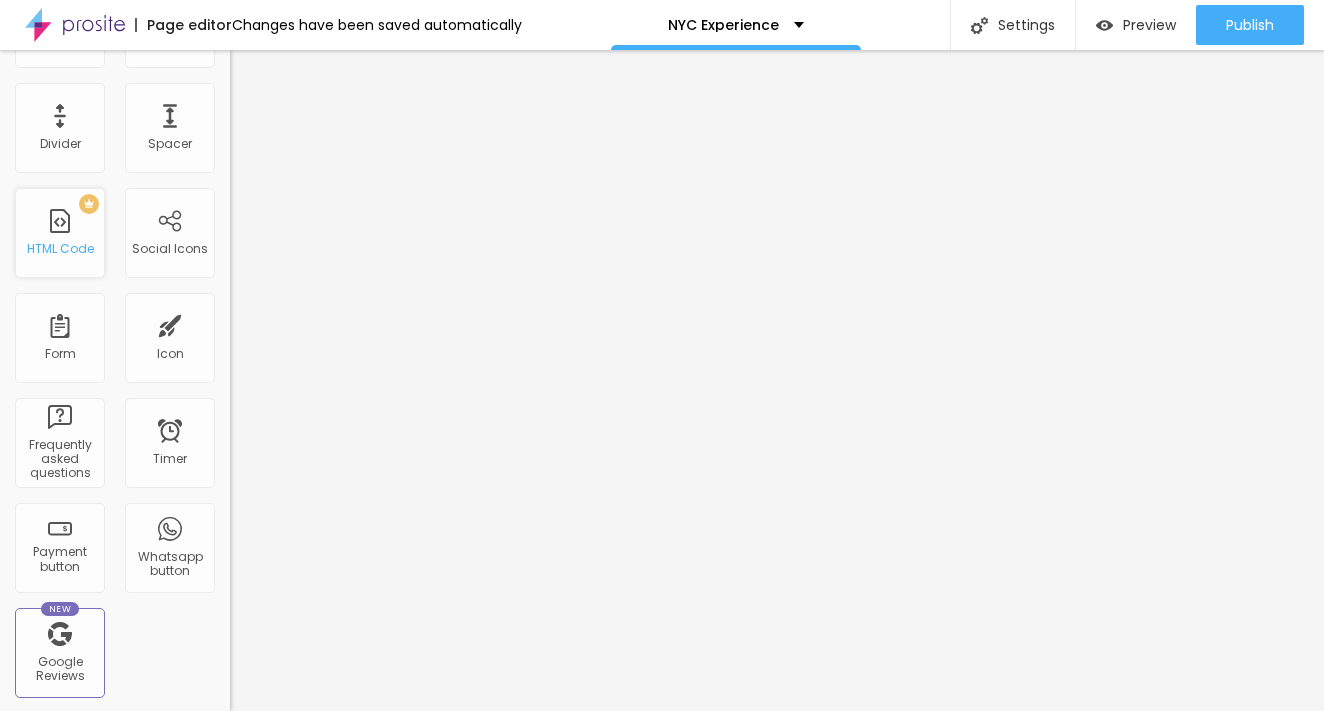 click on "HTML Code" at bounding box center (60, 249) 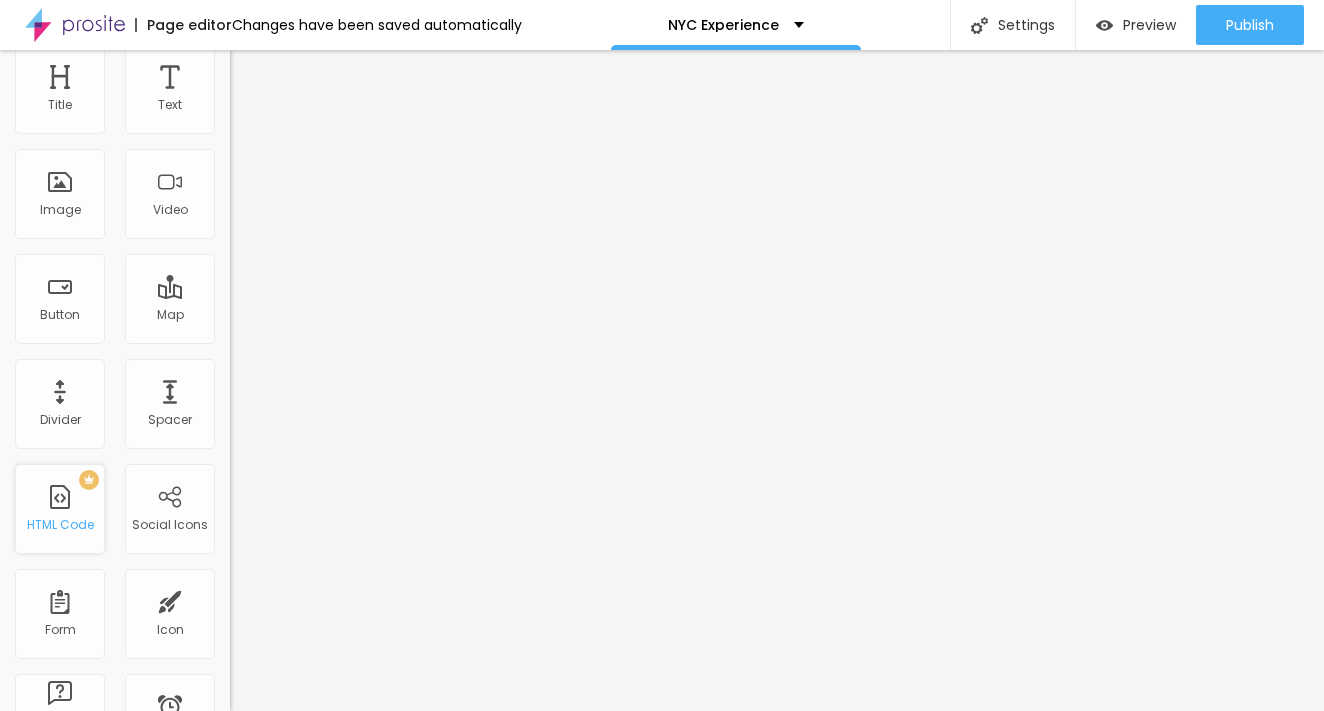 scroll, scrollTop: 108, scrollLeft: 0, axis: vertical 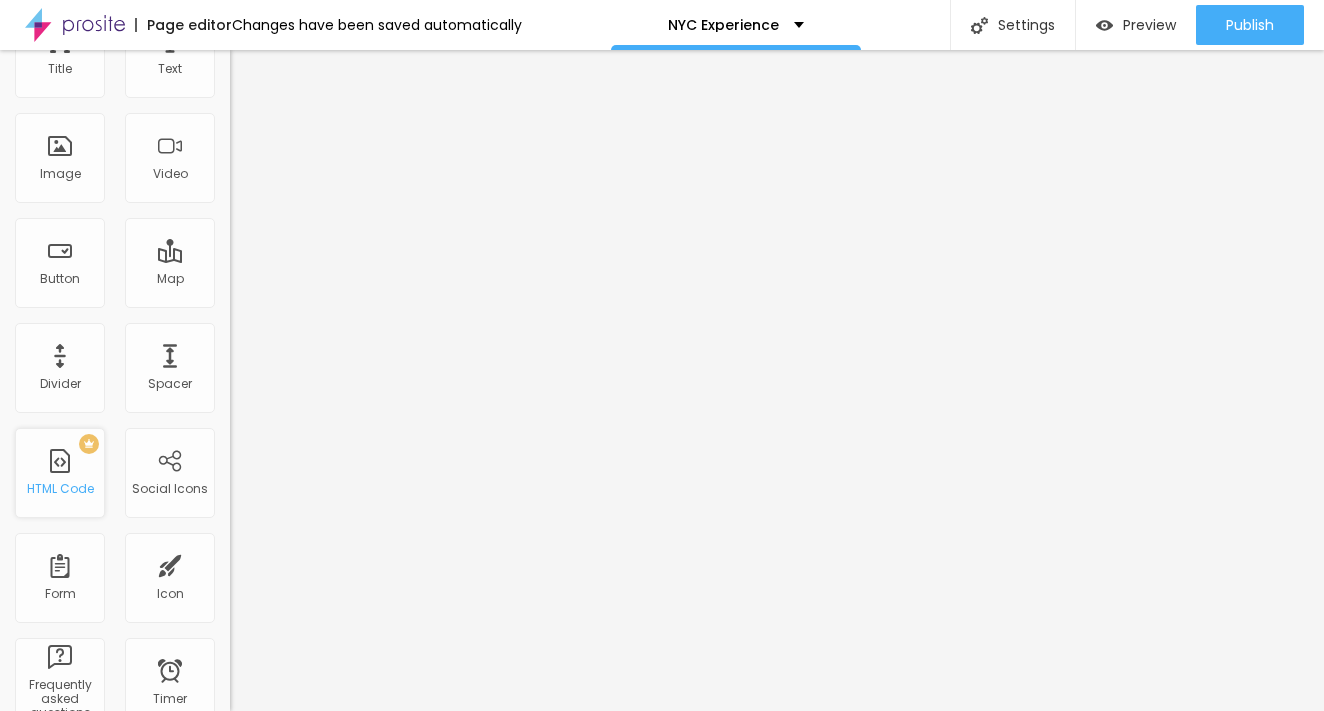 click on "PREMIUM HTML Code" at bounding box center (60, 473) 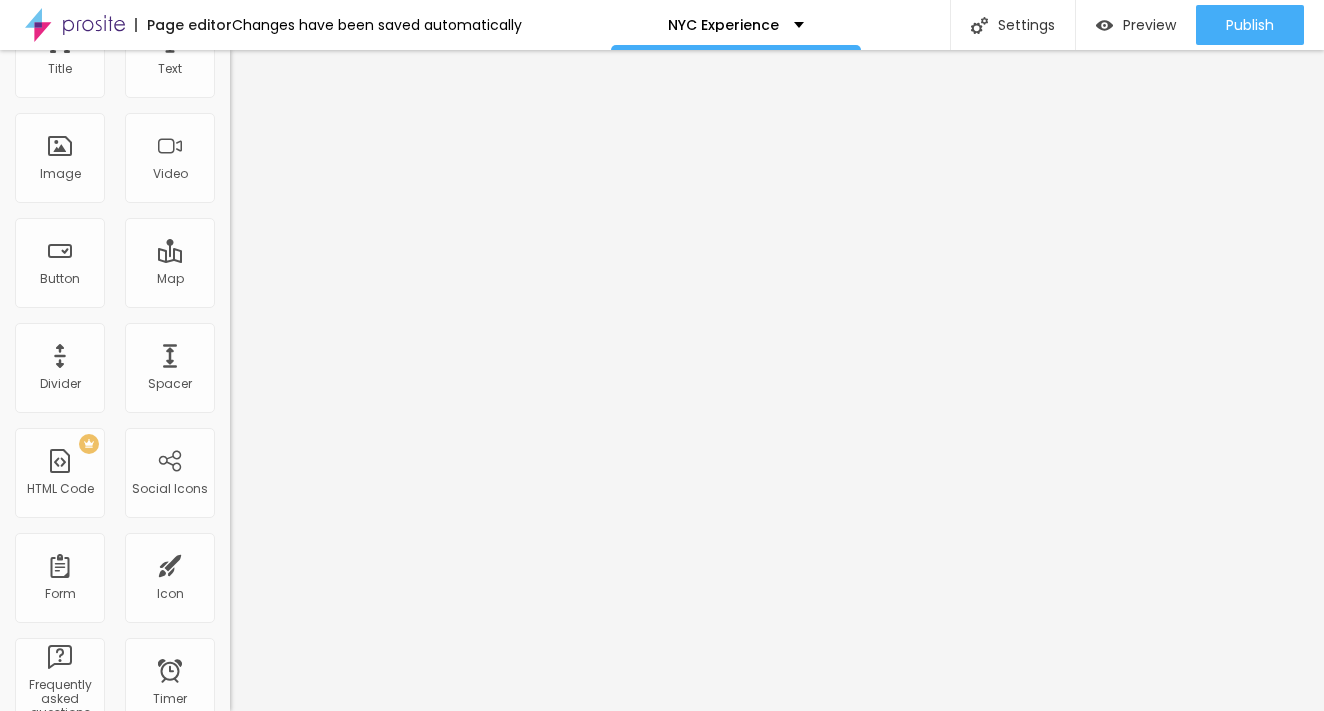 scroll, scrollTop: 0, scrollLeft: 0, axis: both 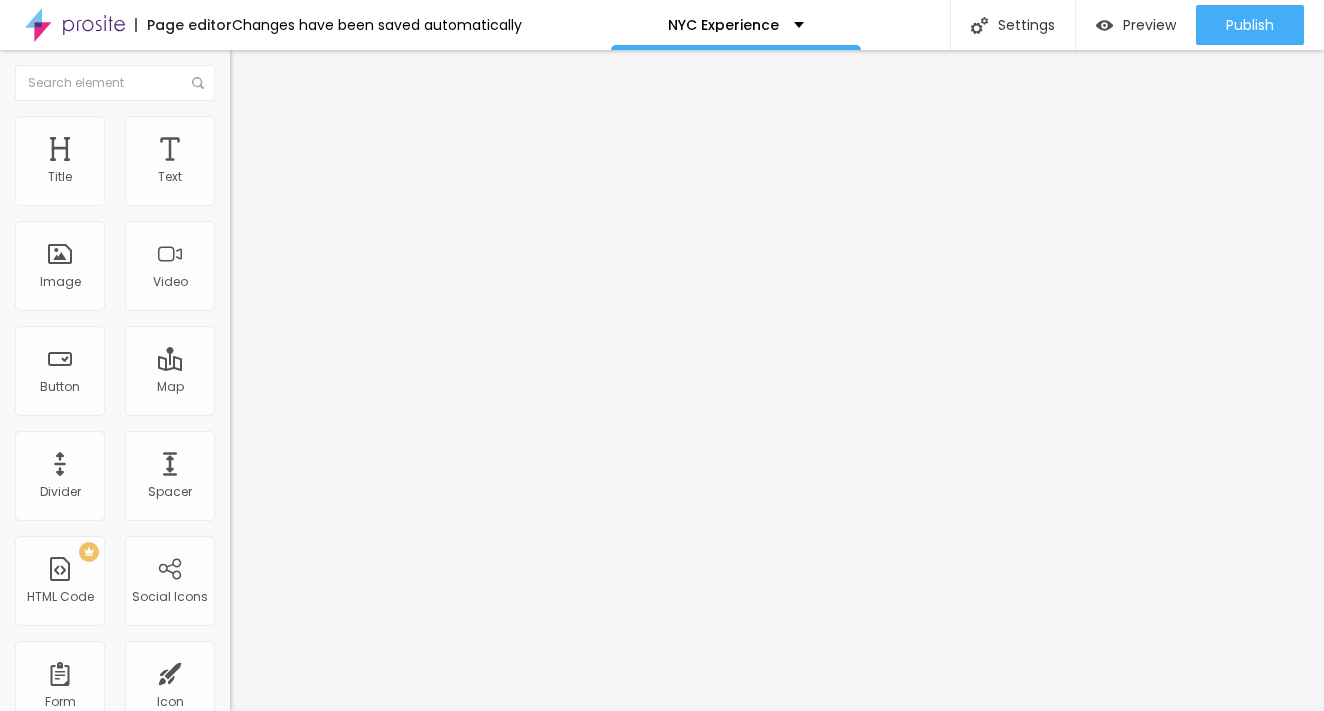 click at bounding box center (239, 105) 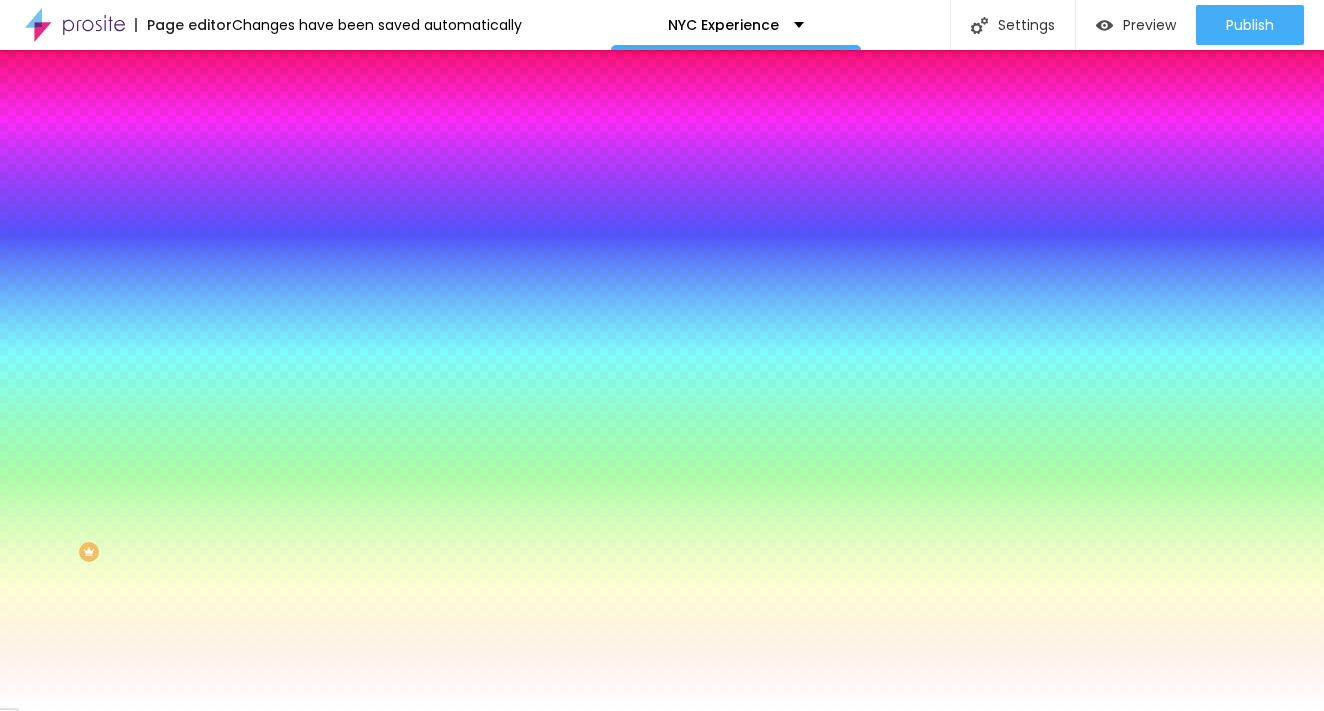 click on "Content Style Advanced" at bounding box center [345, 126] 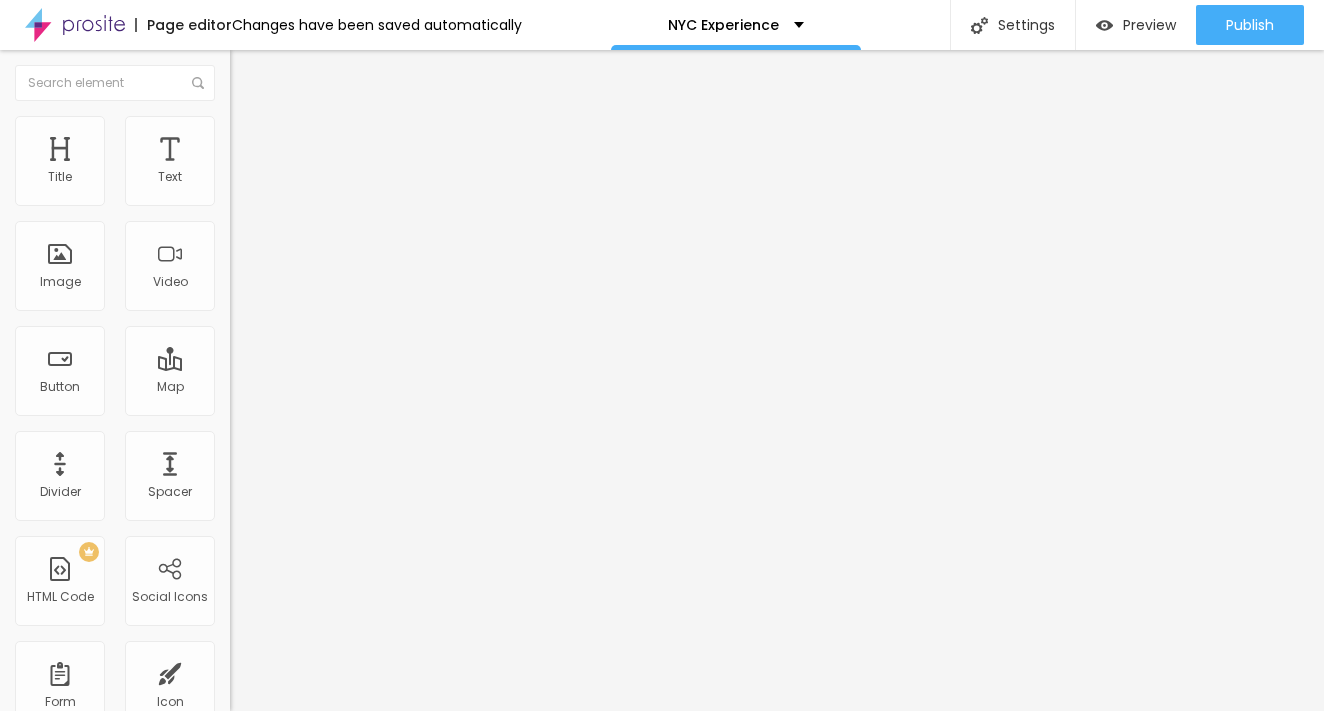 click on "Edit Coluna" at bounding box center [345, 73] 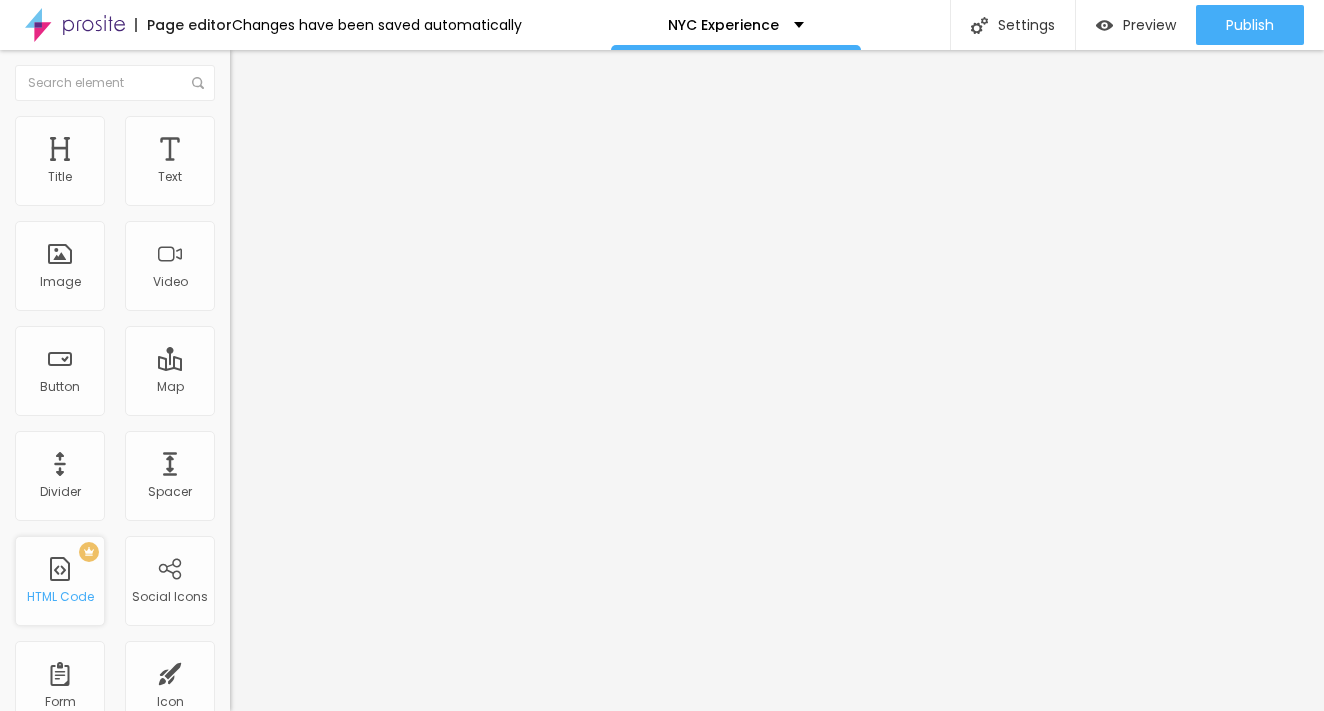 click on "PREMIUM HTML Code" at bounding box center (60, 581) 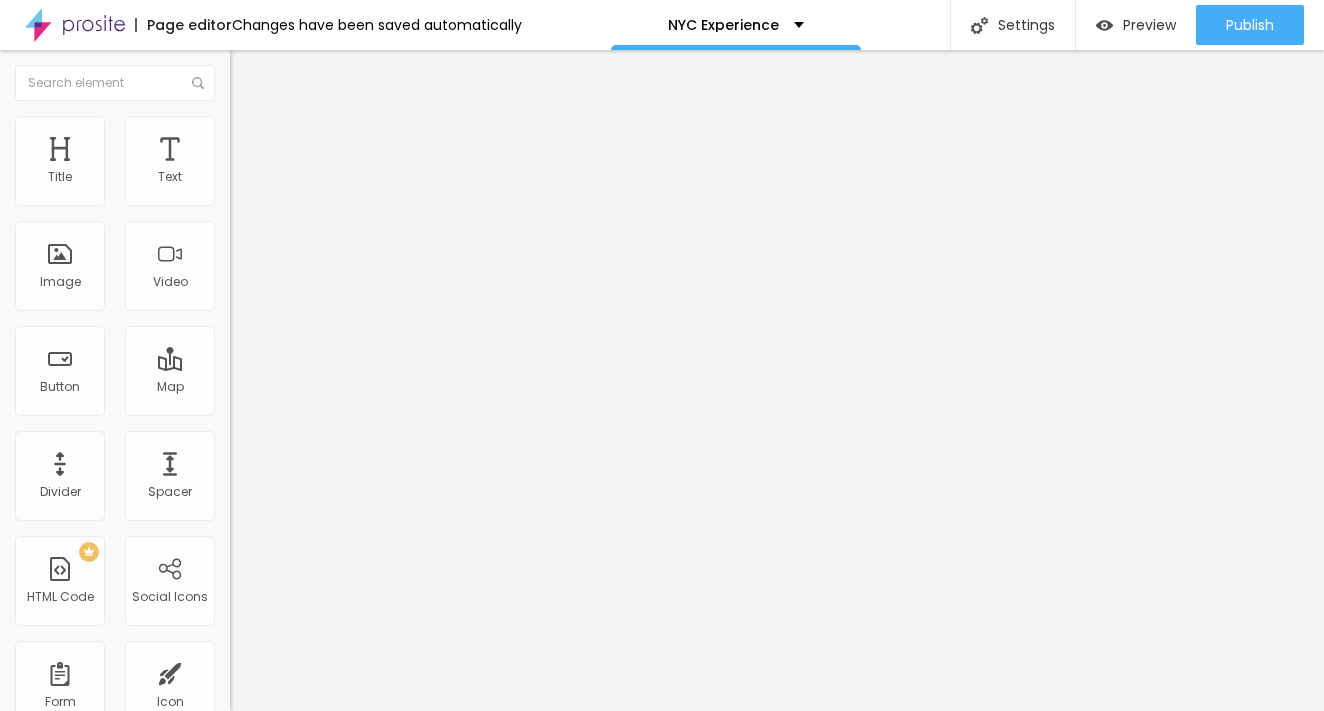 click at bounding box center (345, 251) 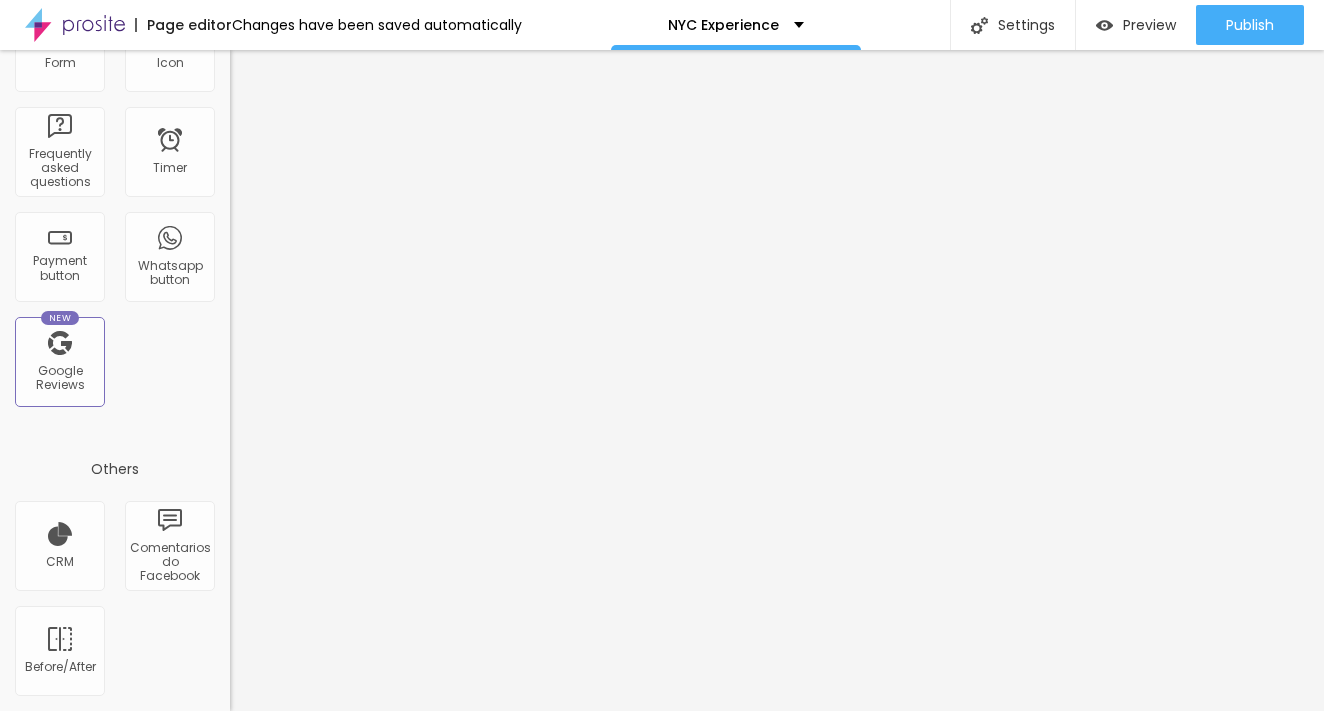 scroll, scrollTop: 643, scrollLeft: 0, axis: vertical 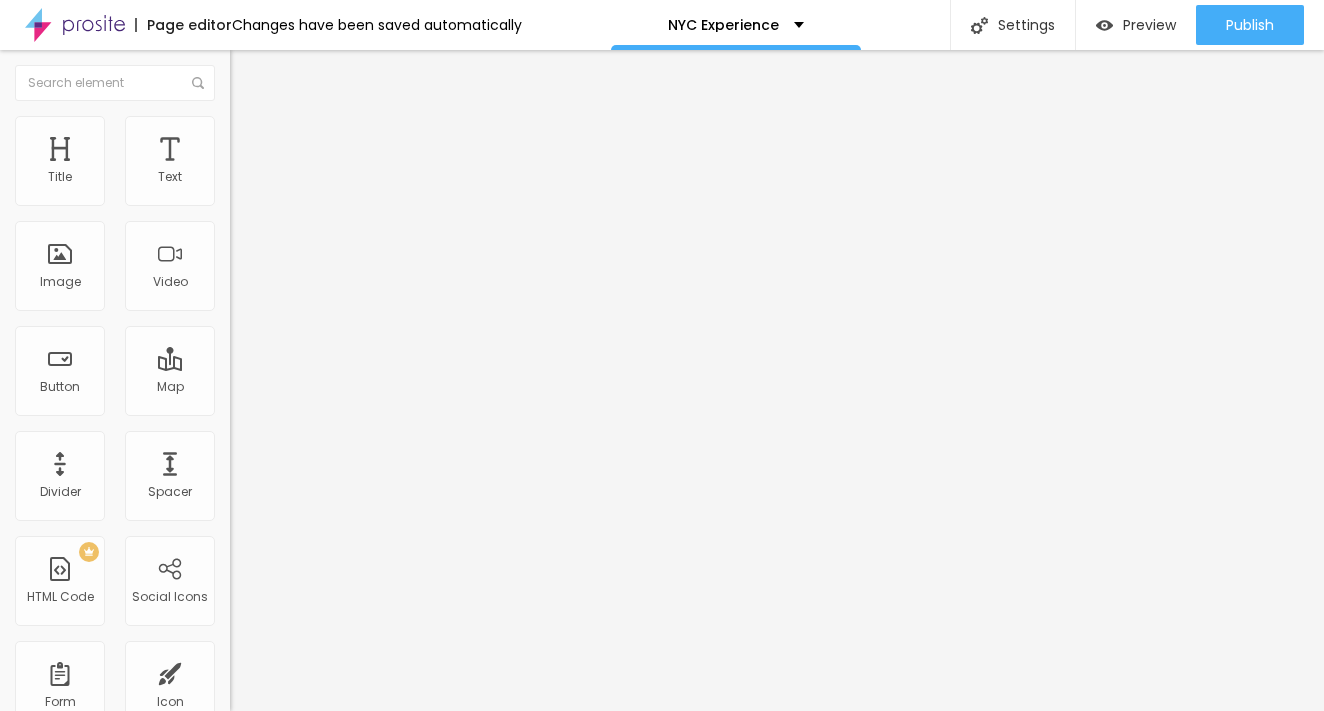 click on "Add image" at bounding box center (271, 163) 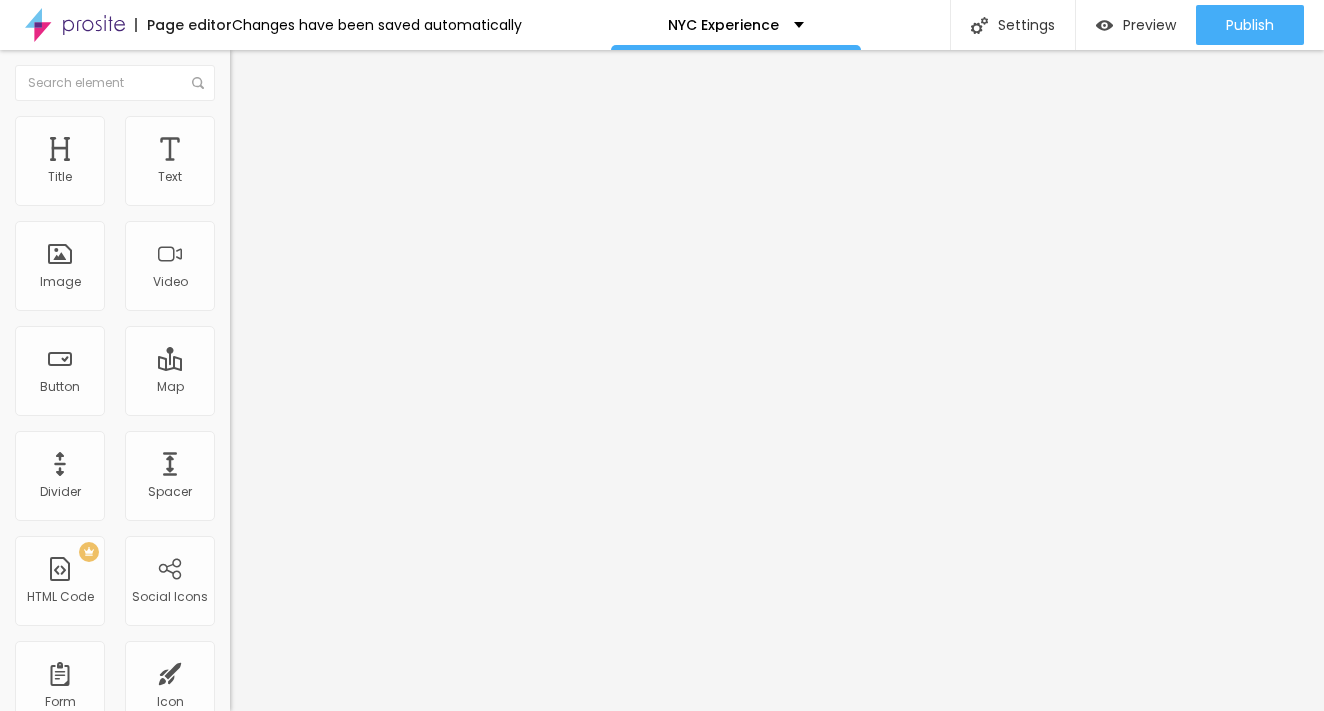 type on "95" 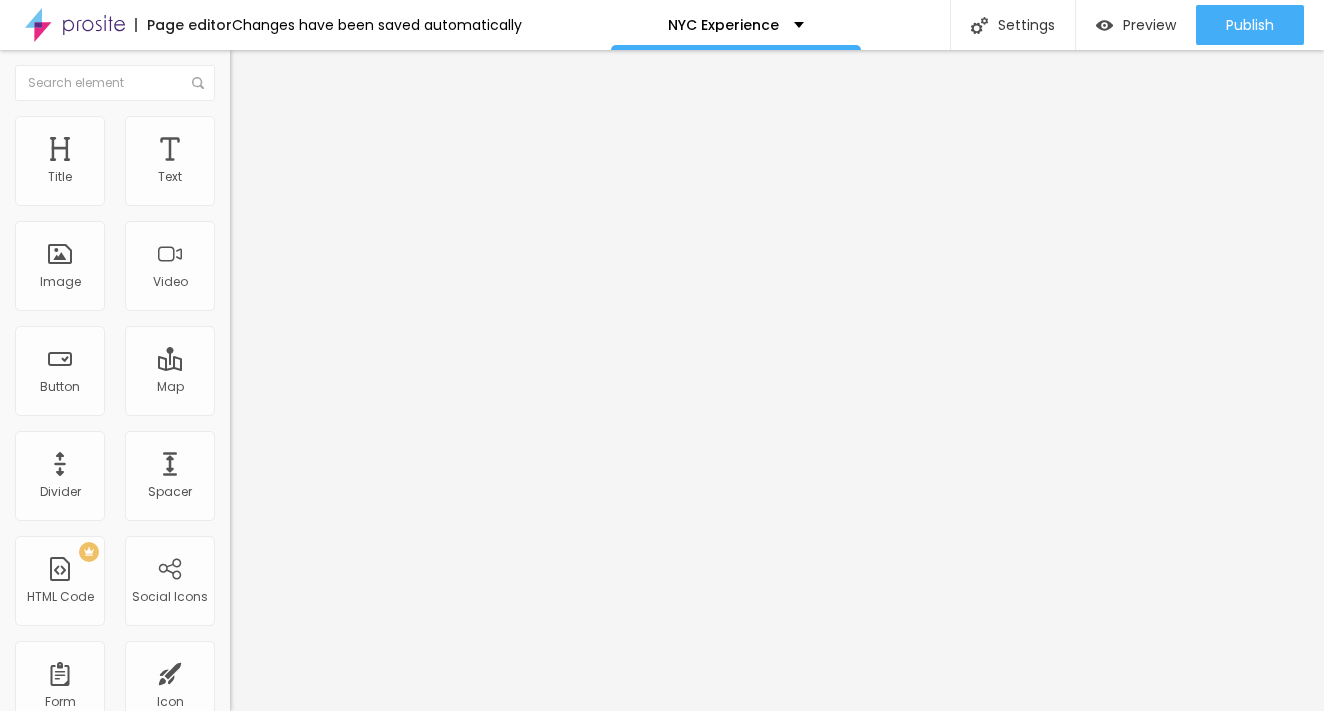 type on "85" 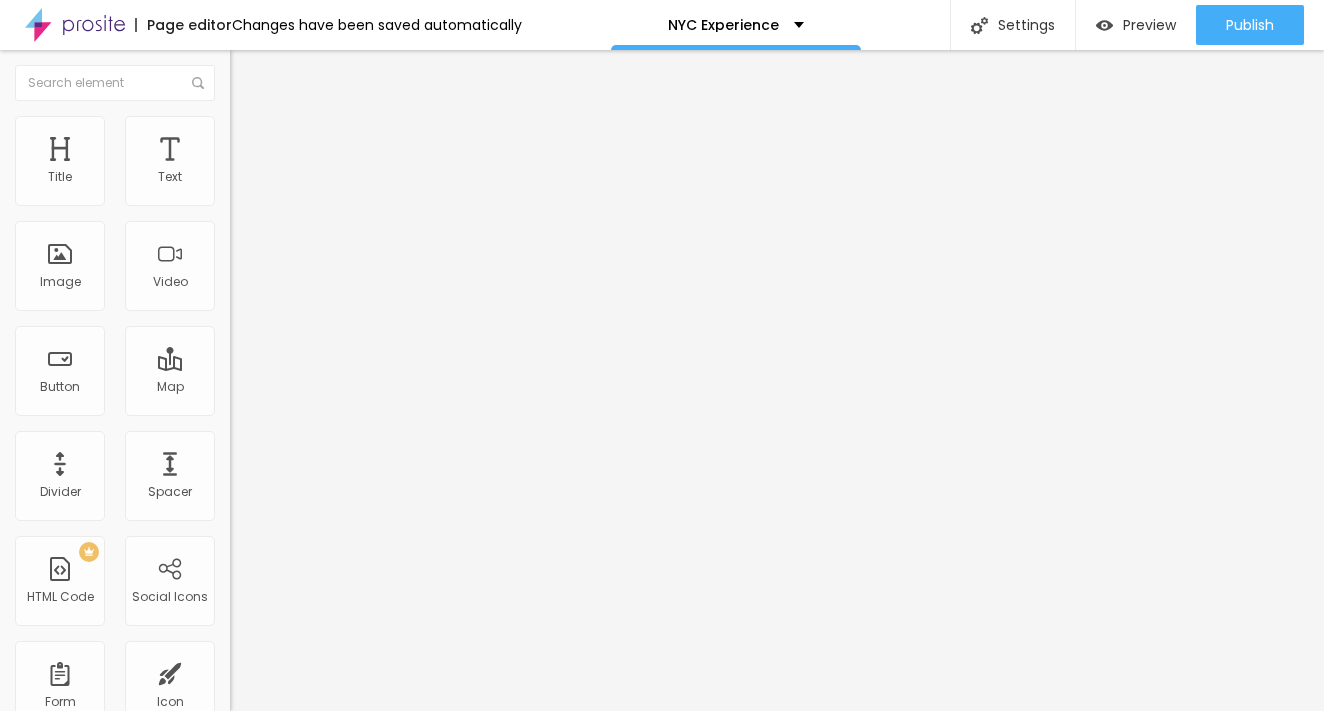 type on "85" 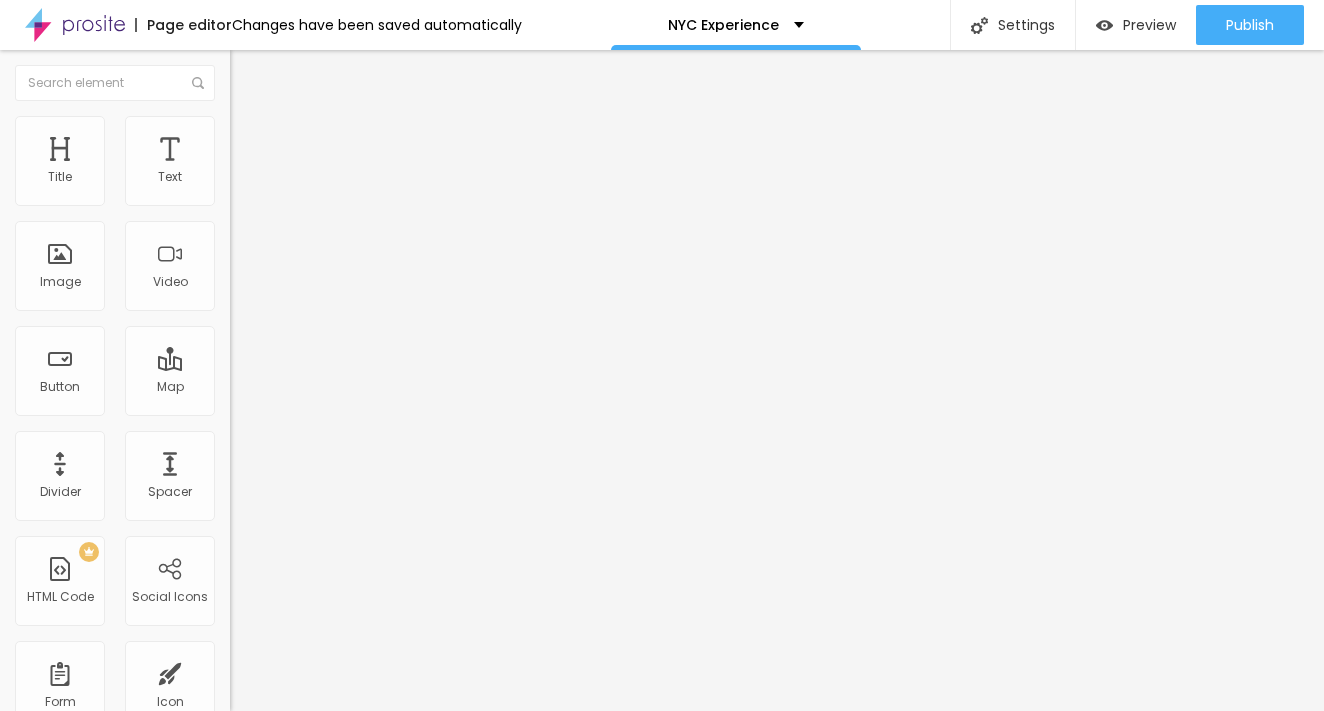 type on "75" 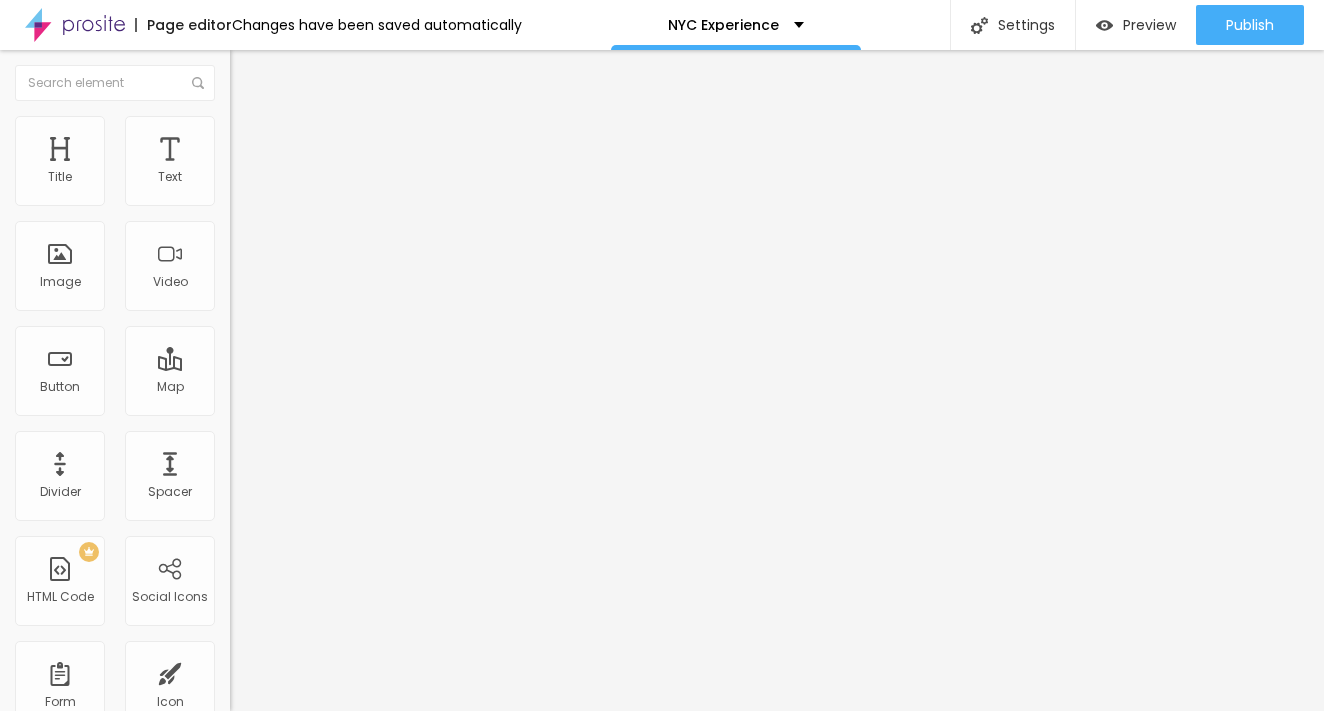 type on "70" 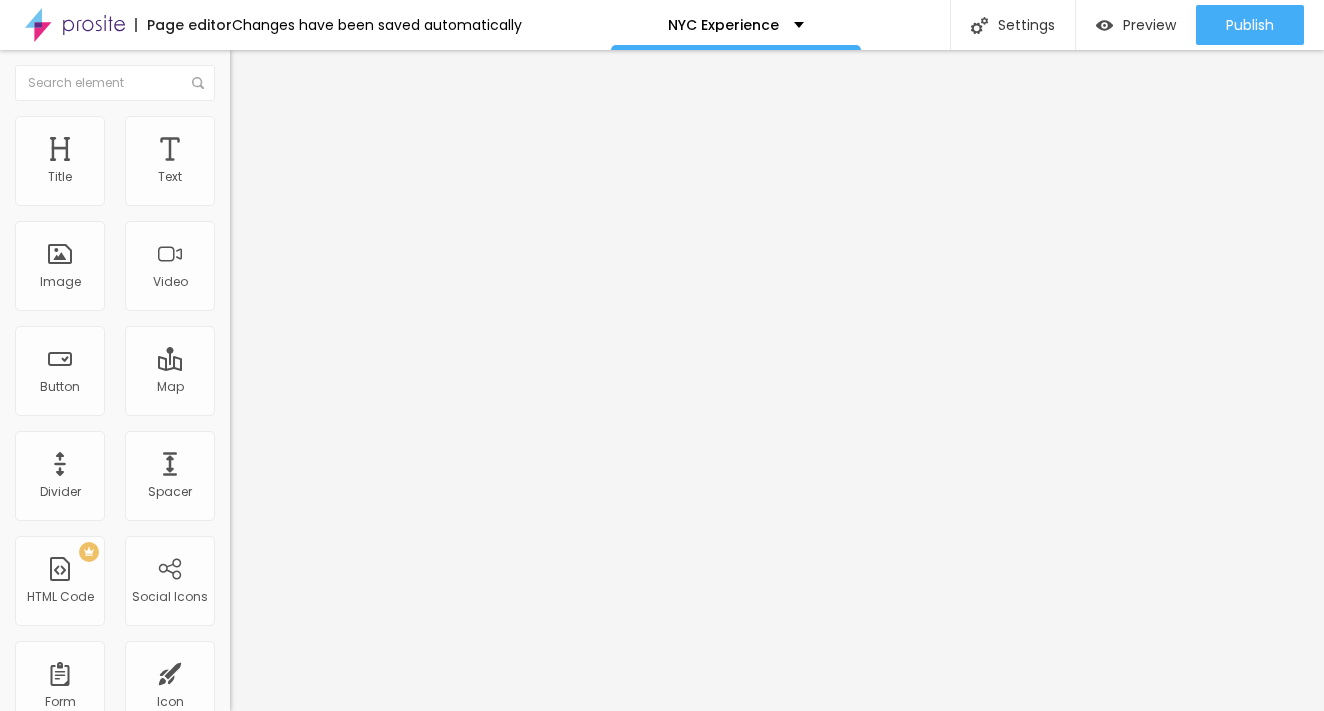 type on "70" 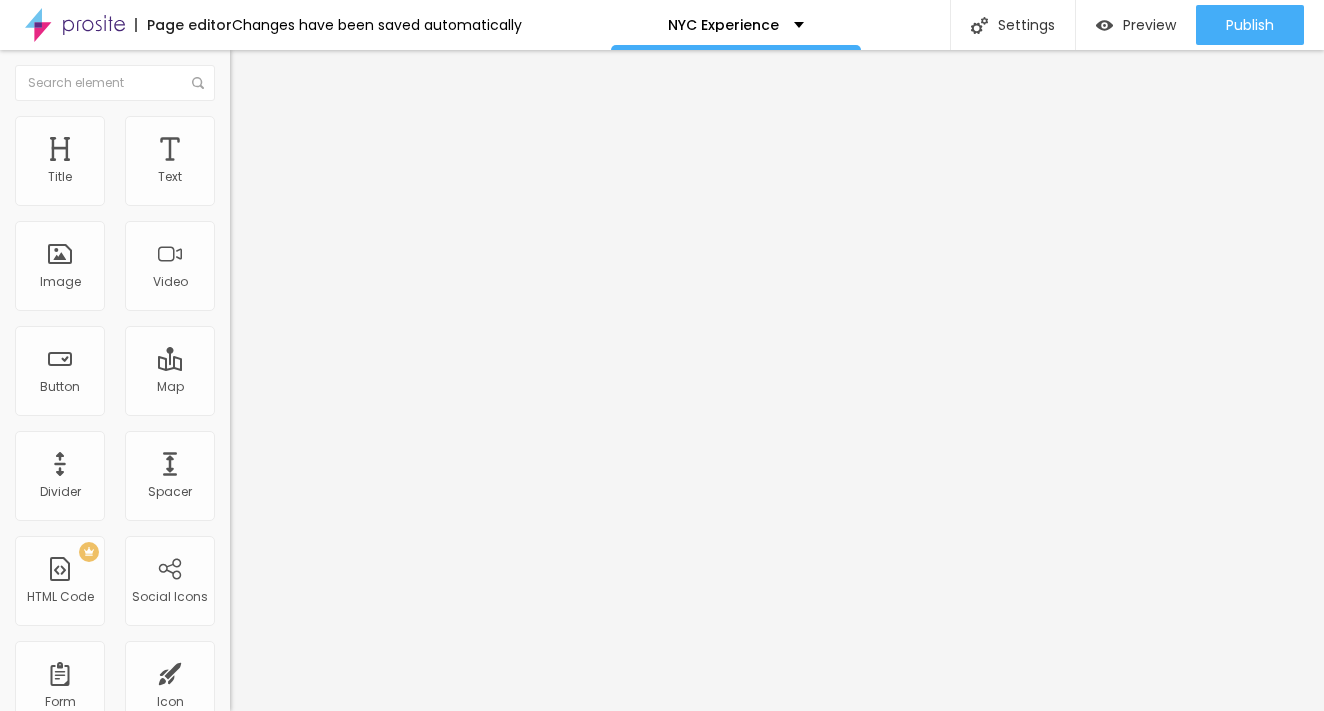 type on "60" 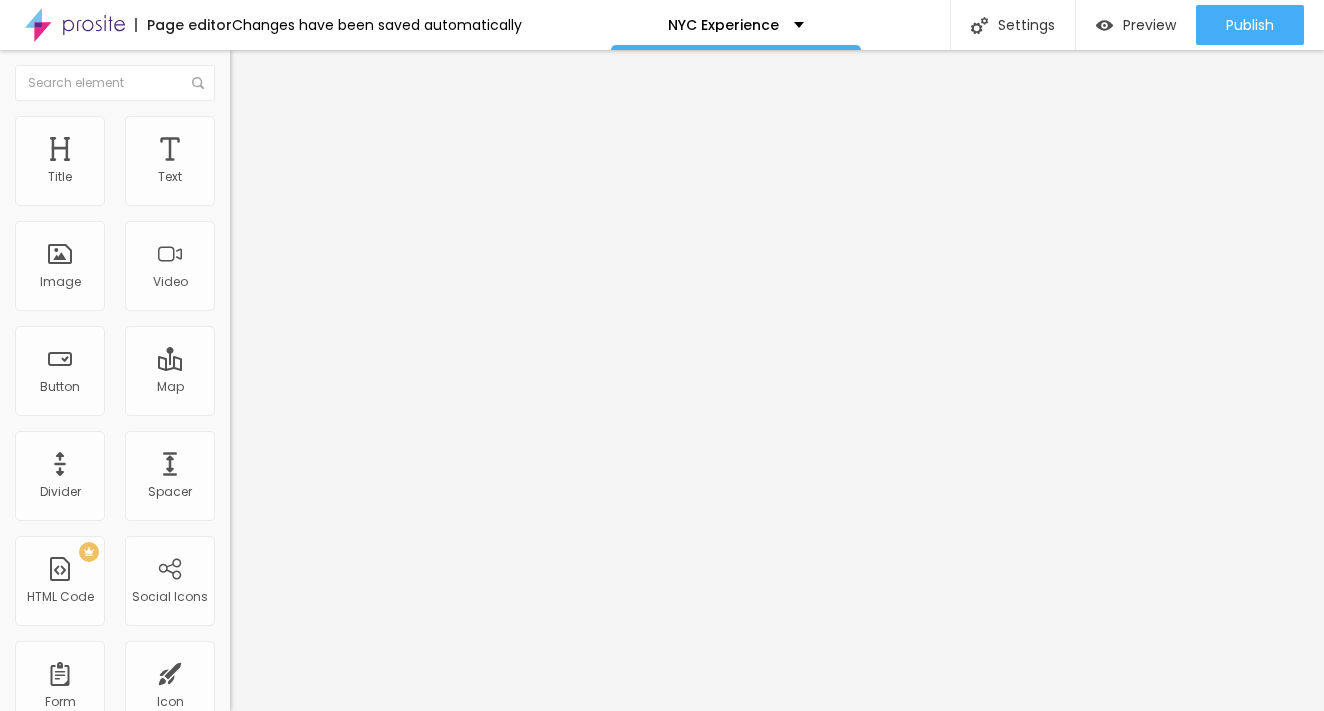 type on "55" 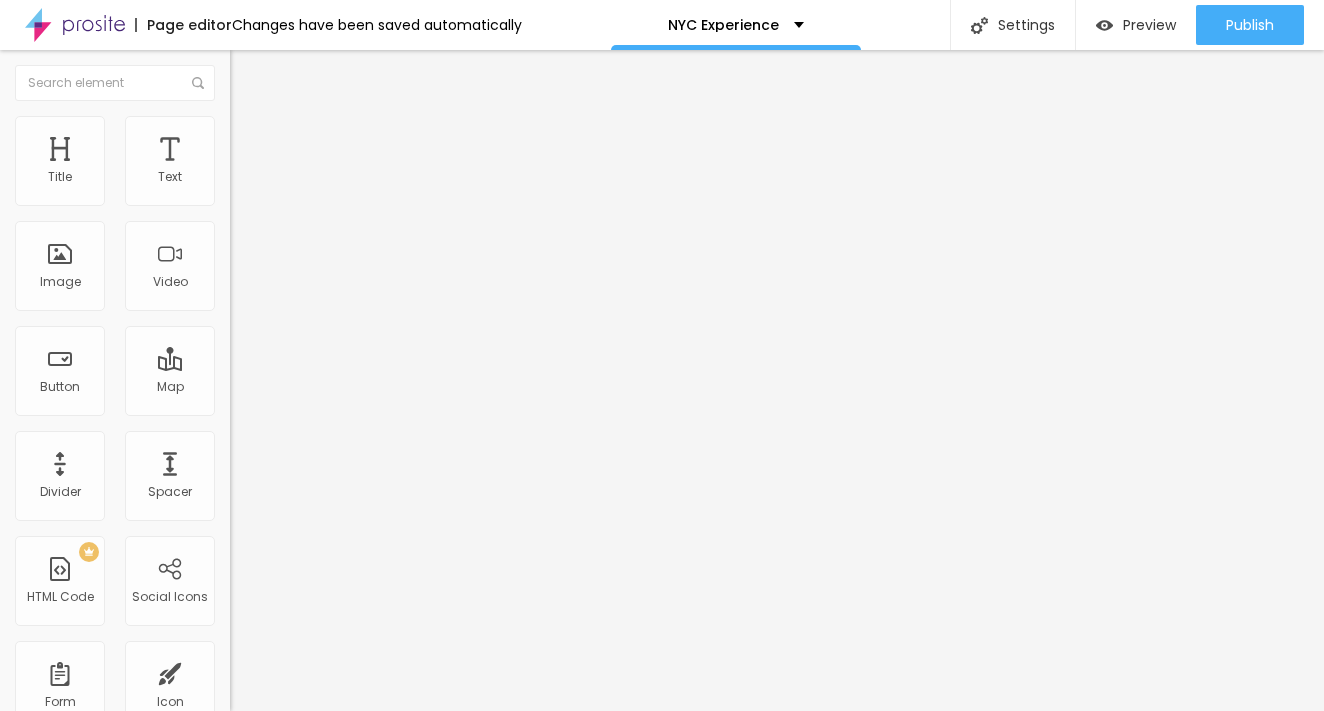 type on "50" 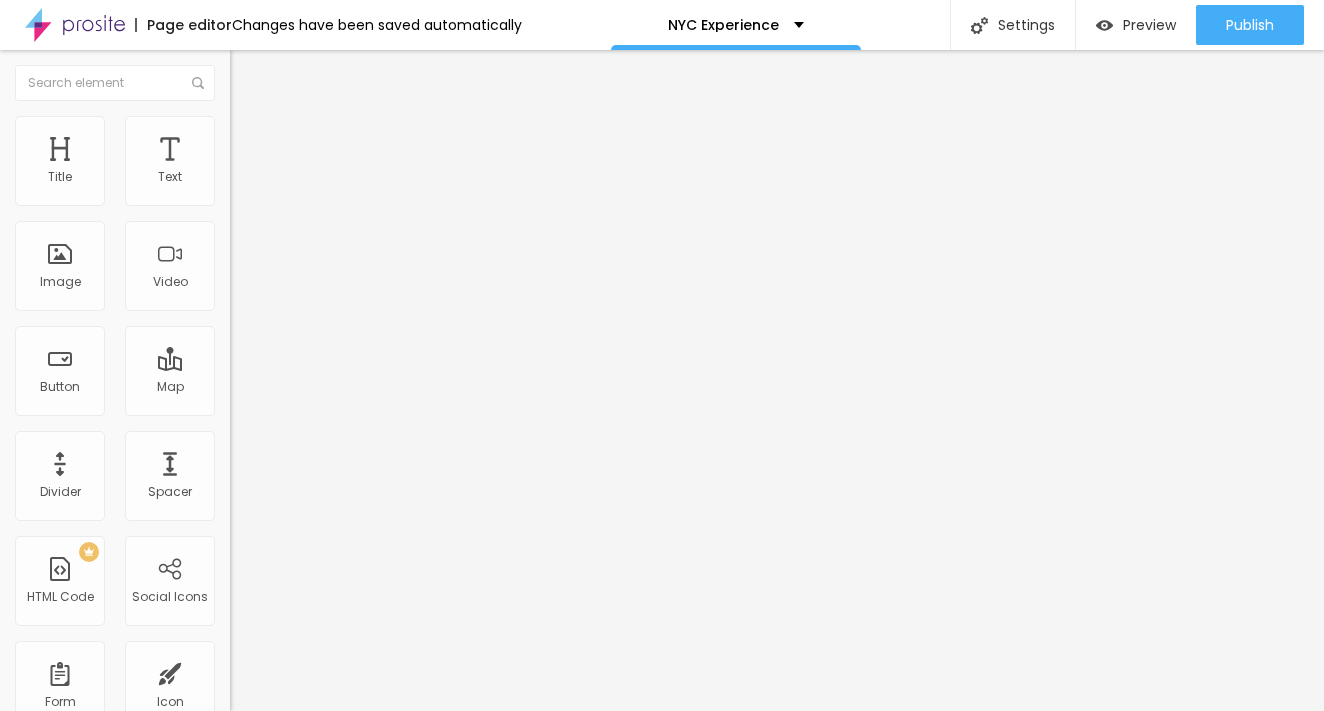 type on "50" 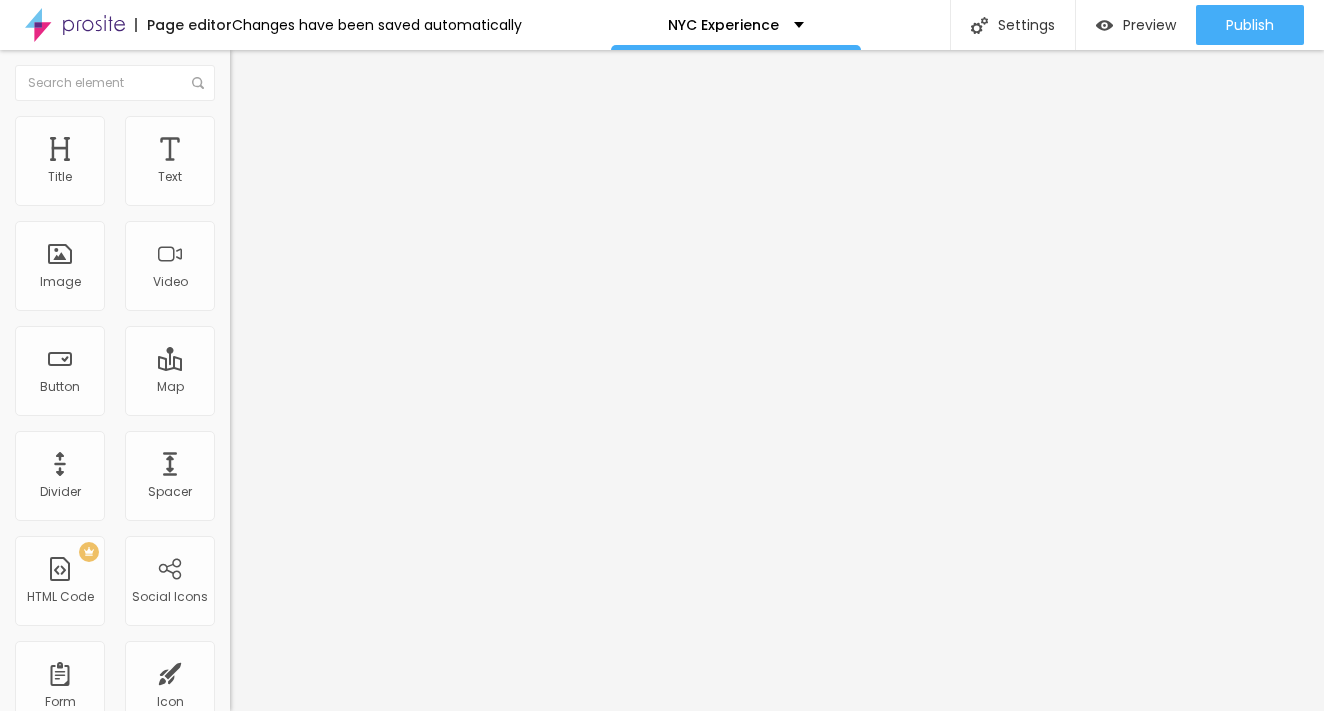 type on "55" 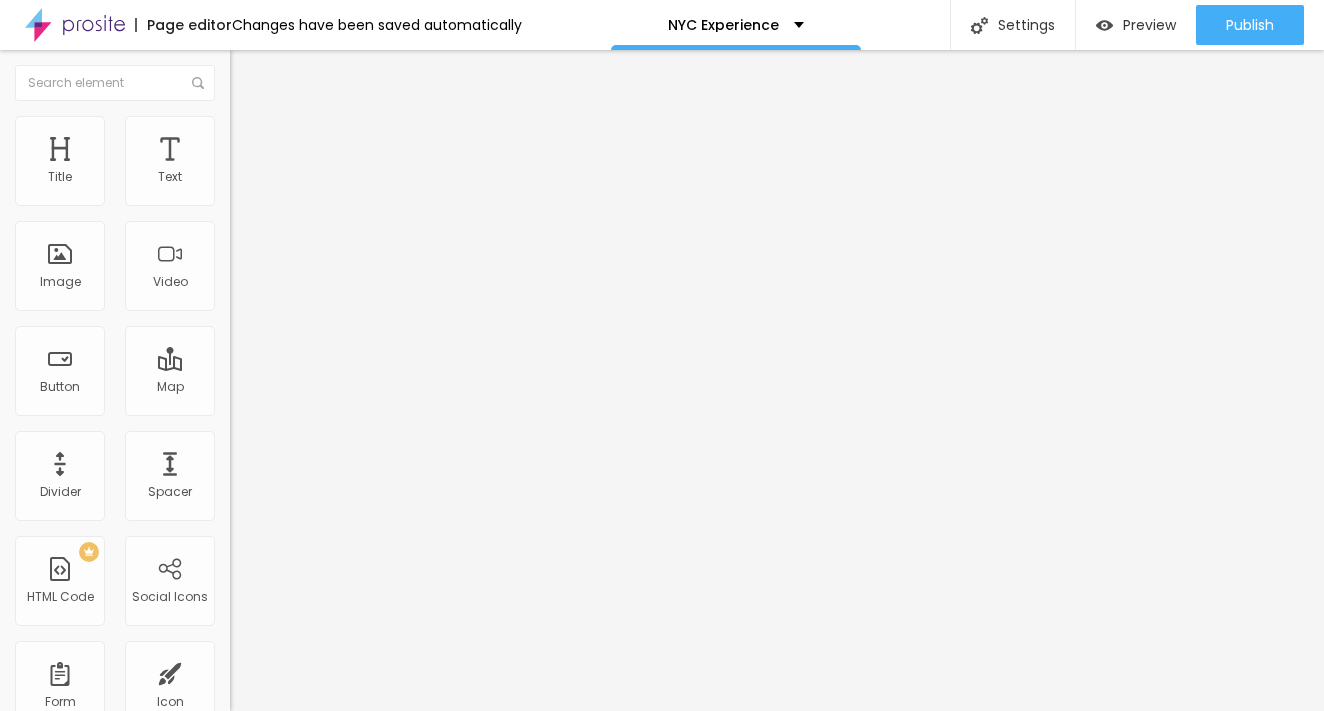 type on "55" 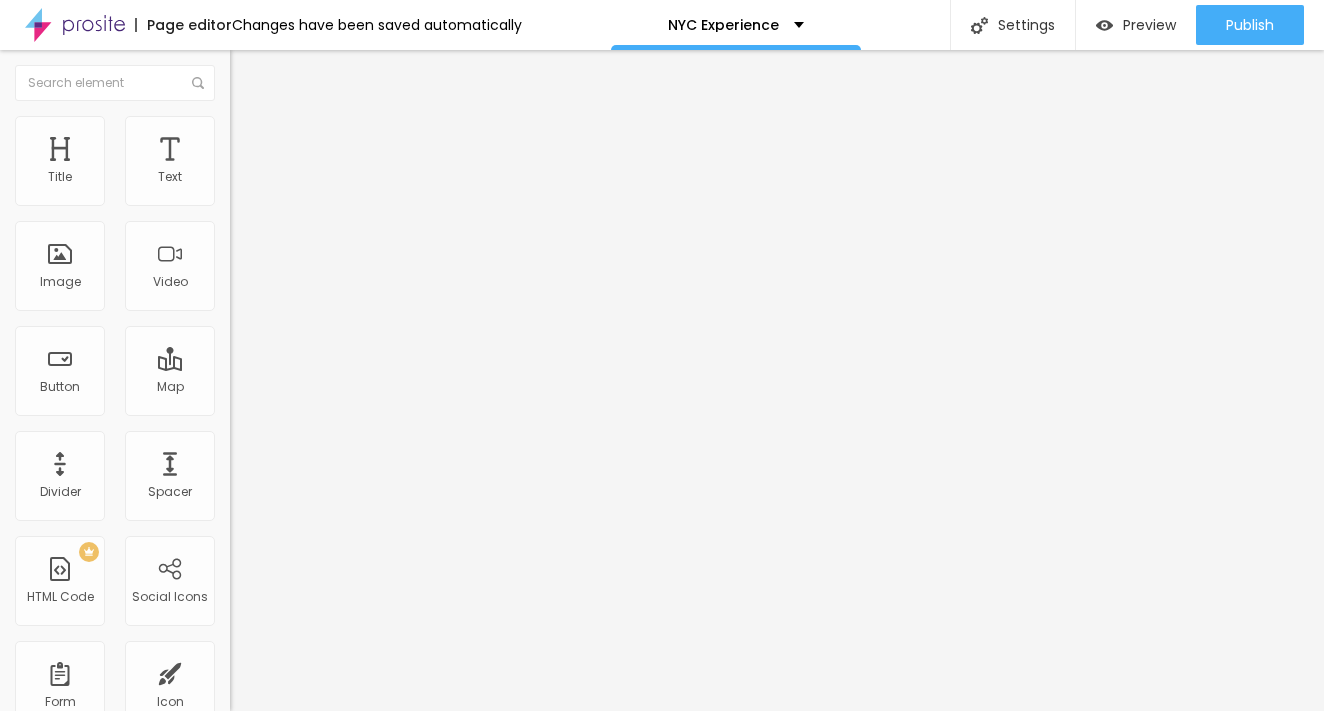 type on "60" 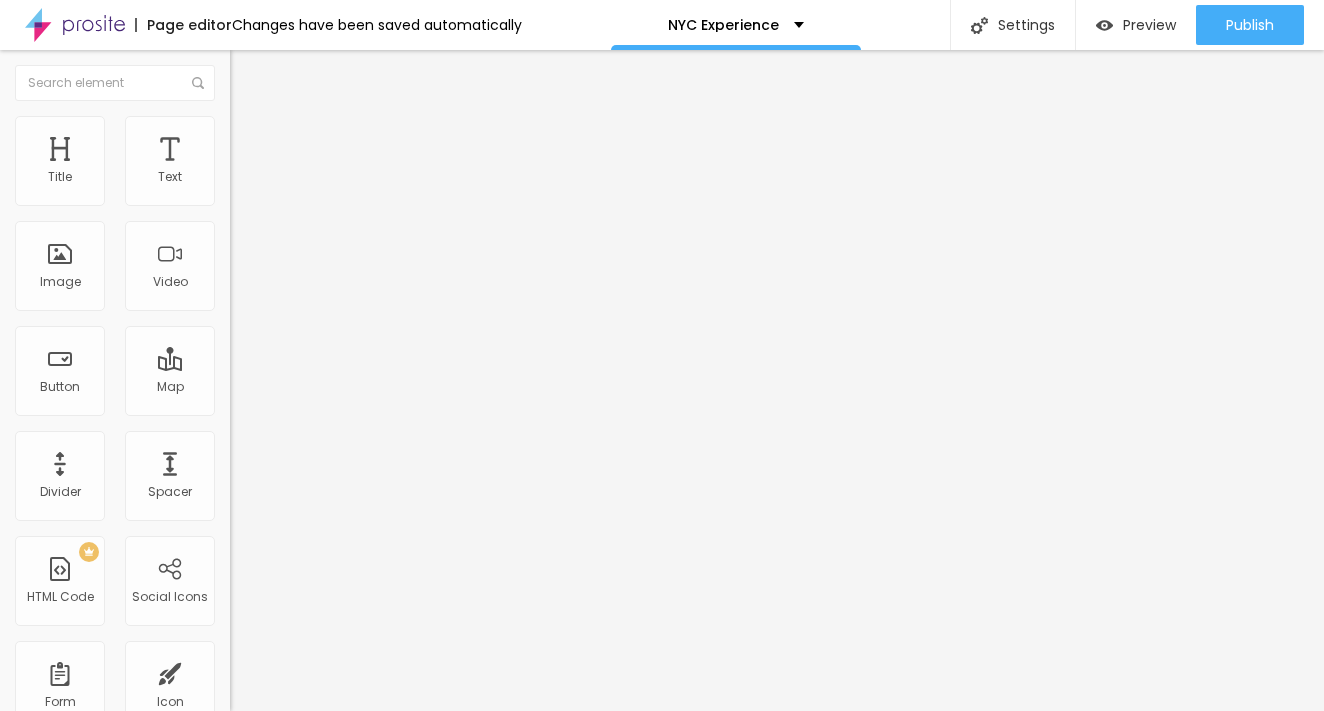 type on "60" 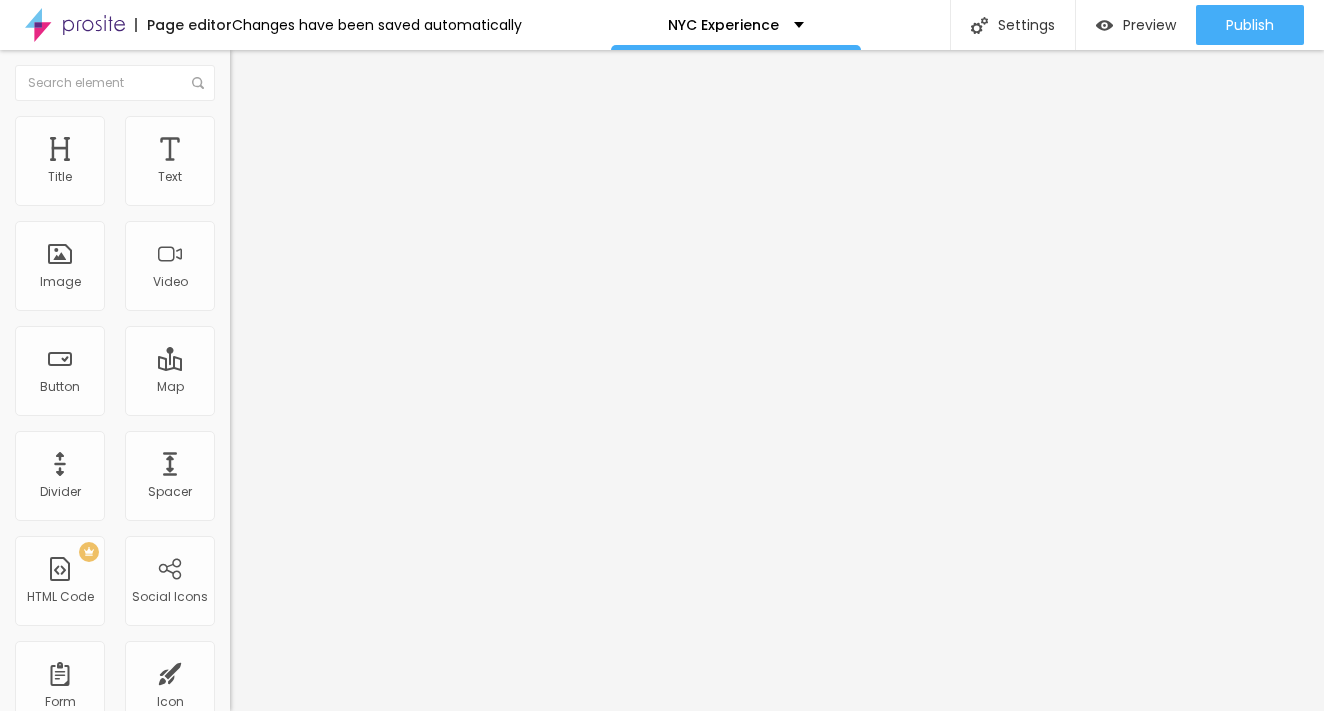 type on "65" 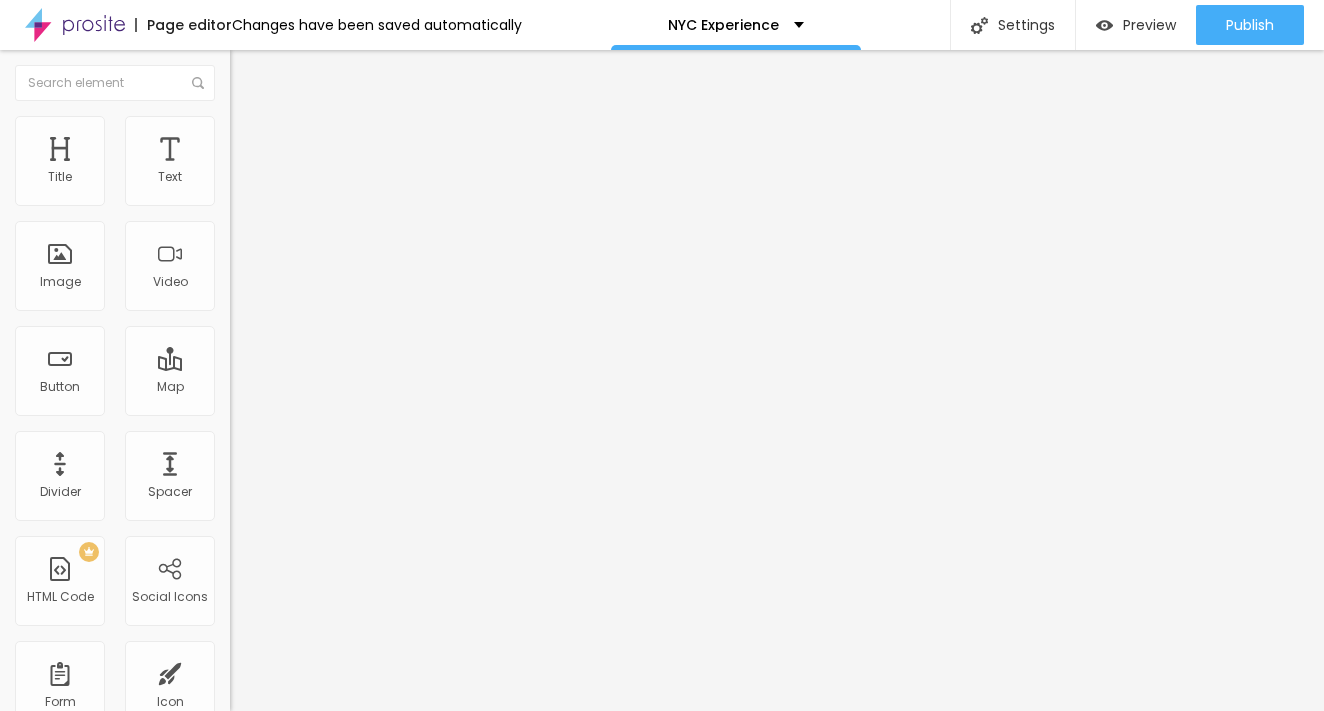 type on "65" 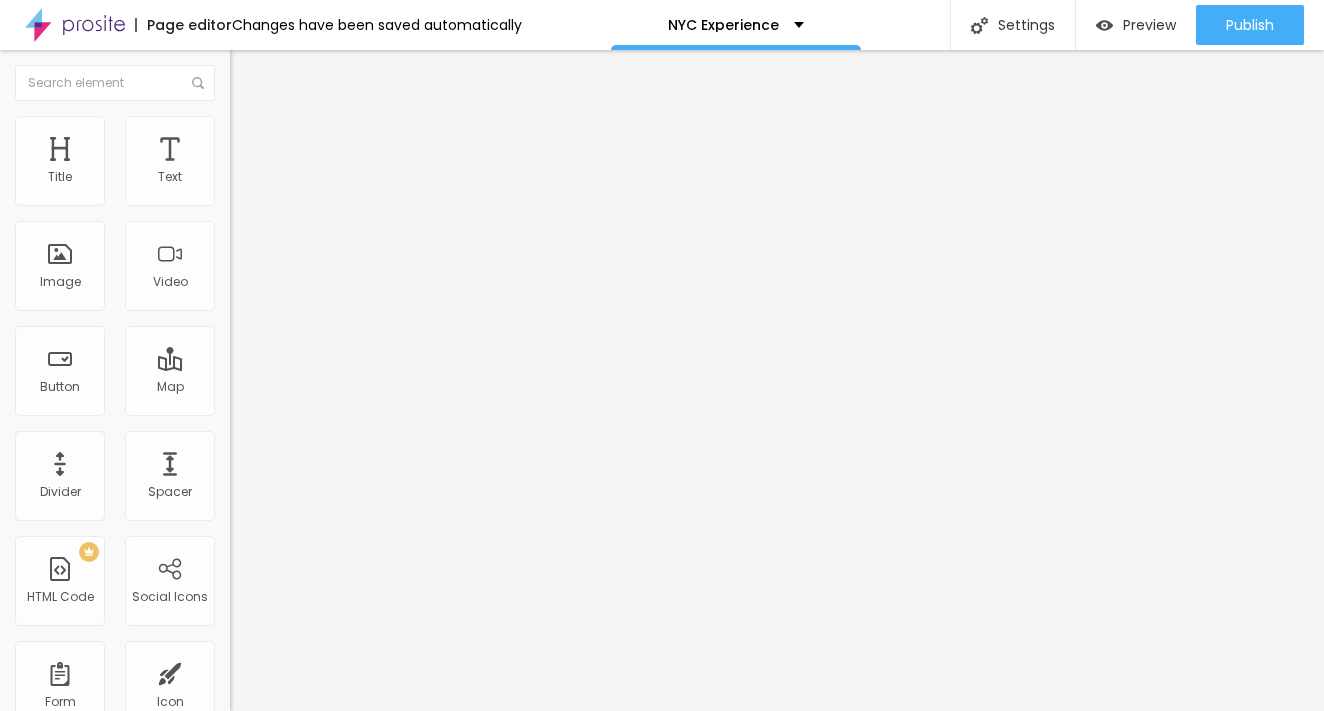 type on "70" 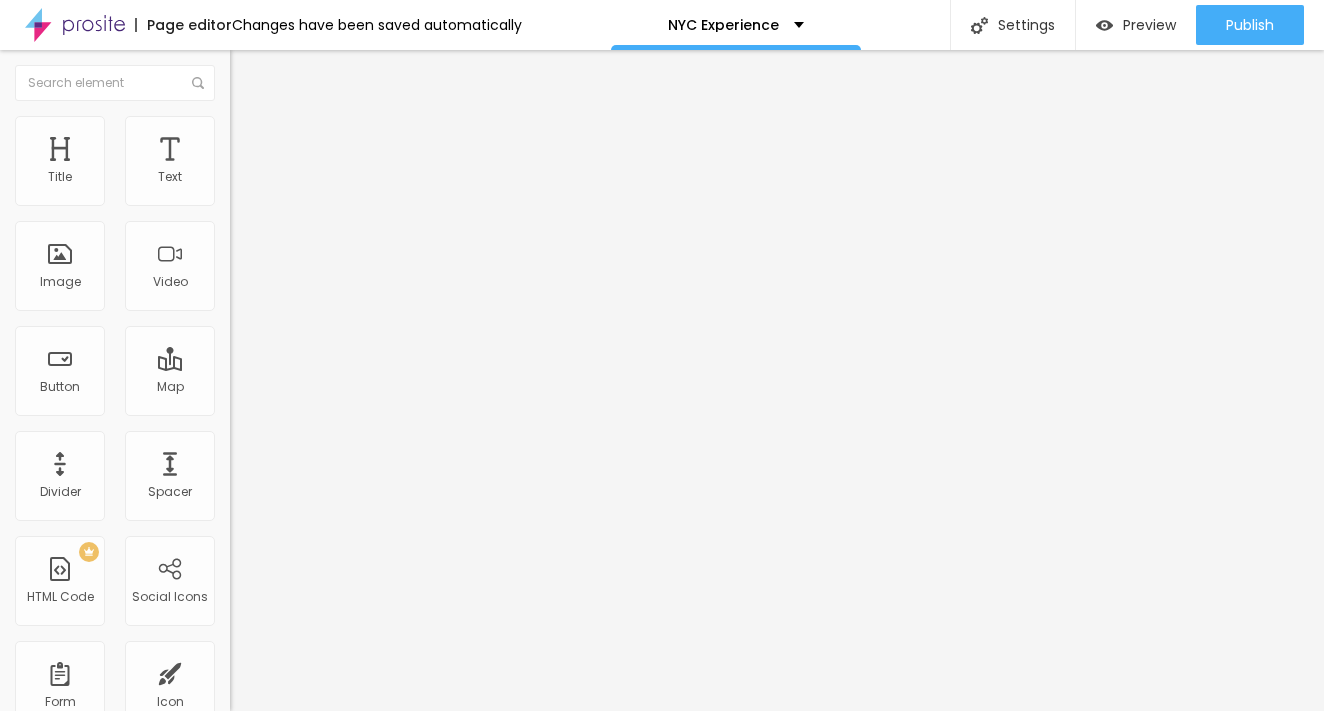 type on "70" 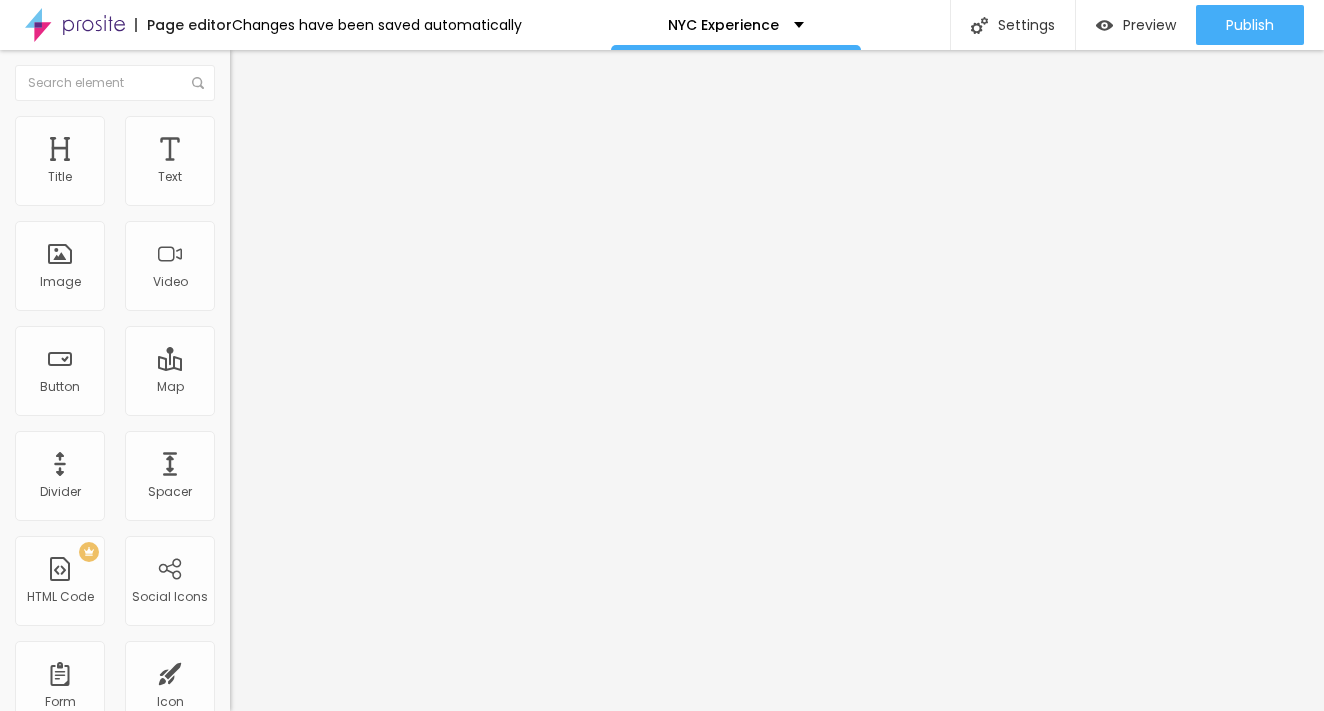 type on "75" 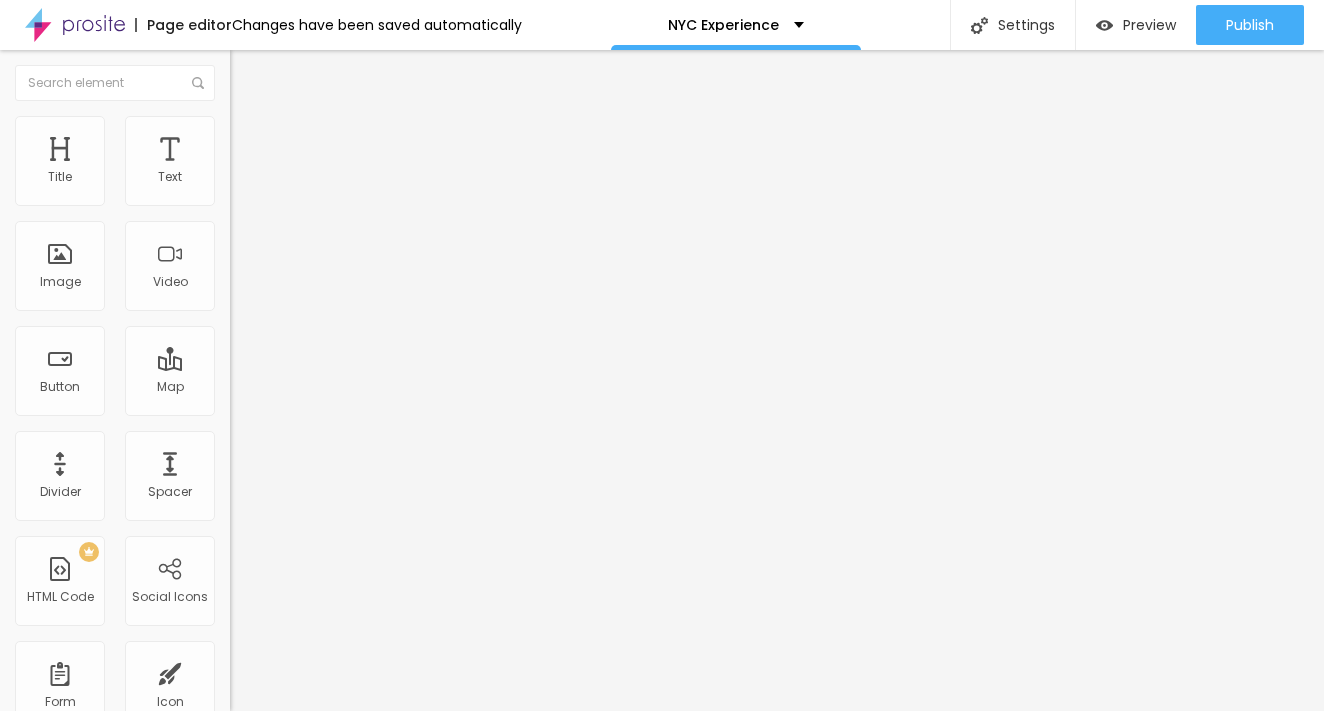 type on "75" 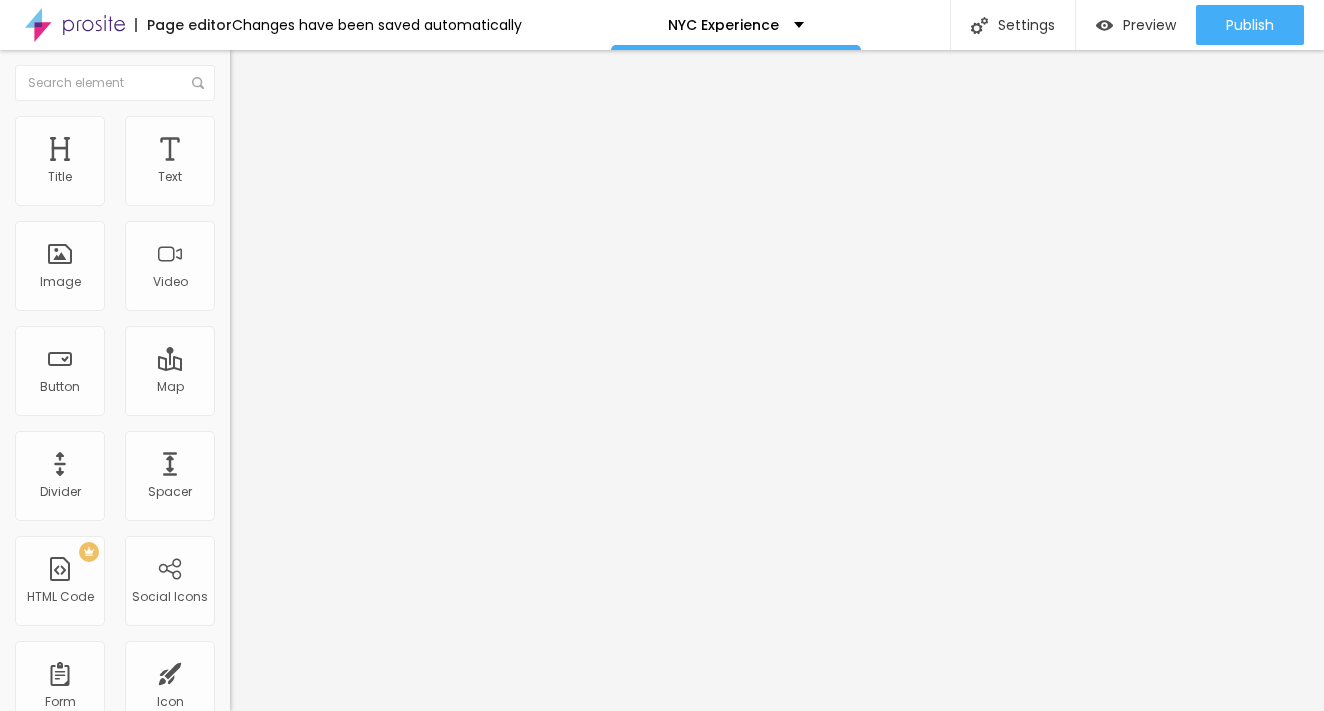 type on "85" 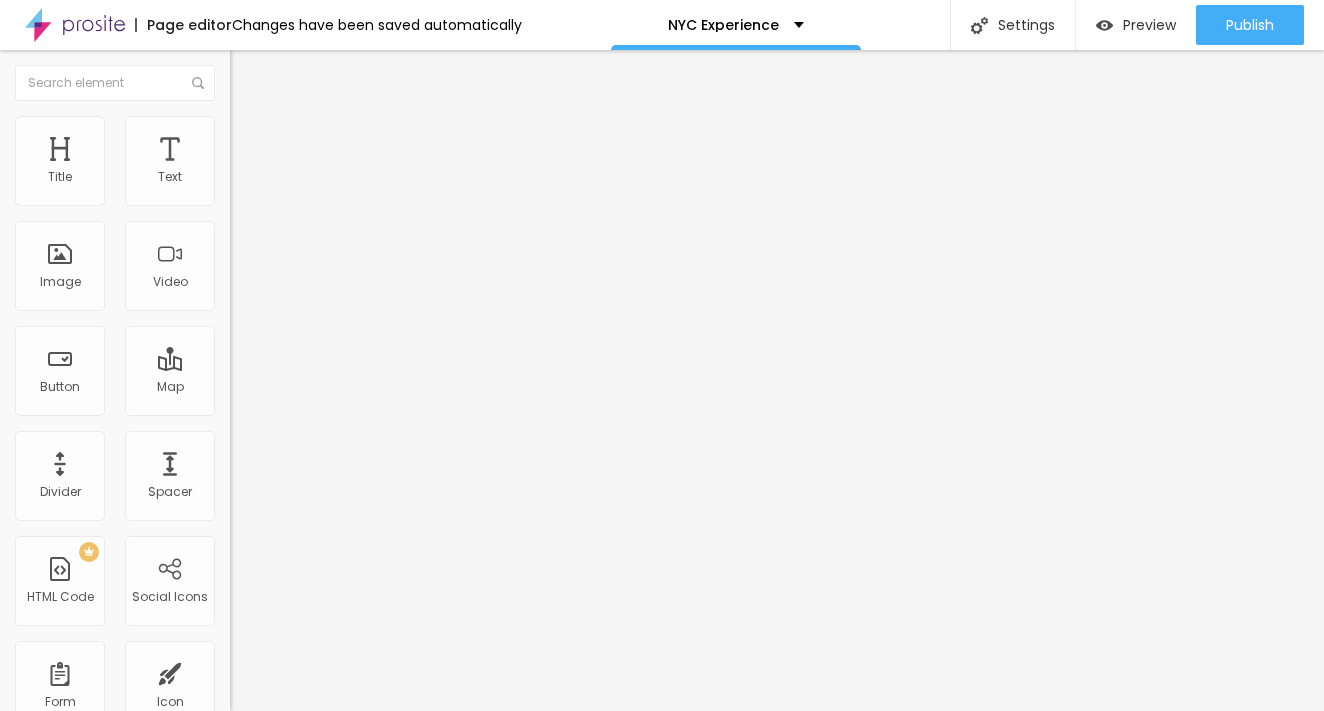 type on "85" 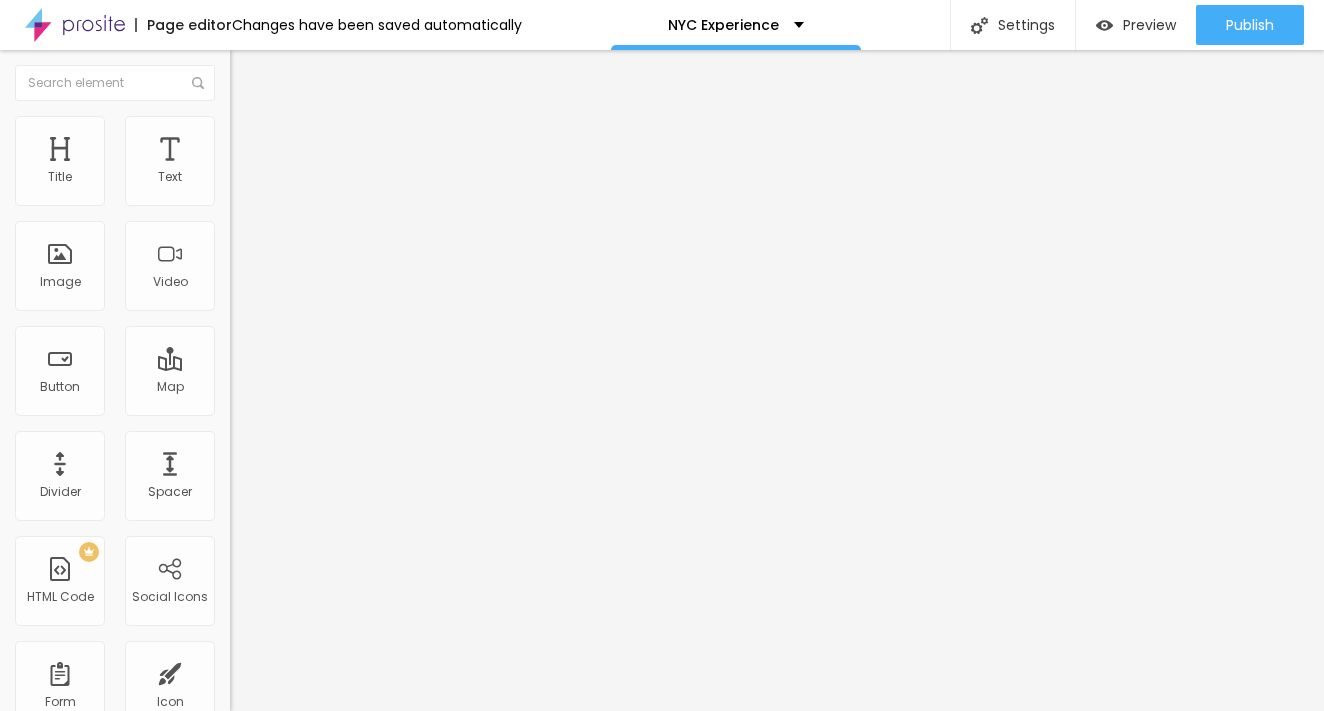type on "95" 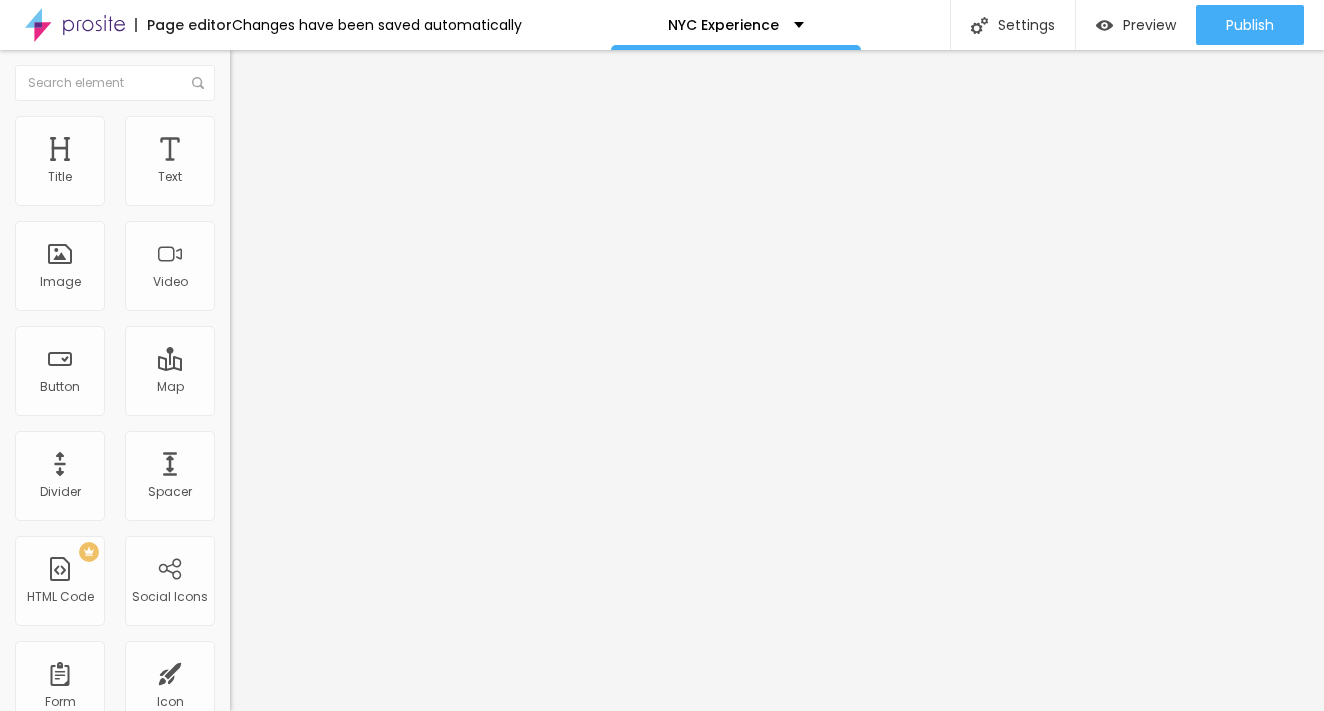 type on "95" 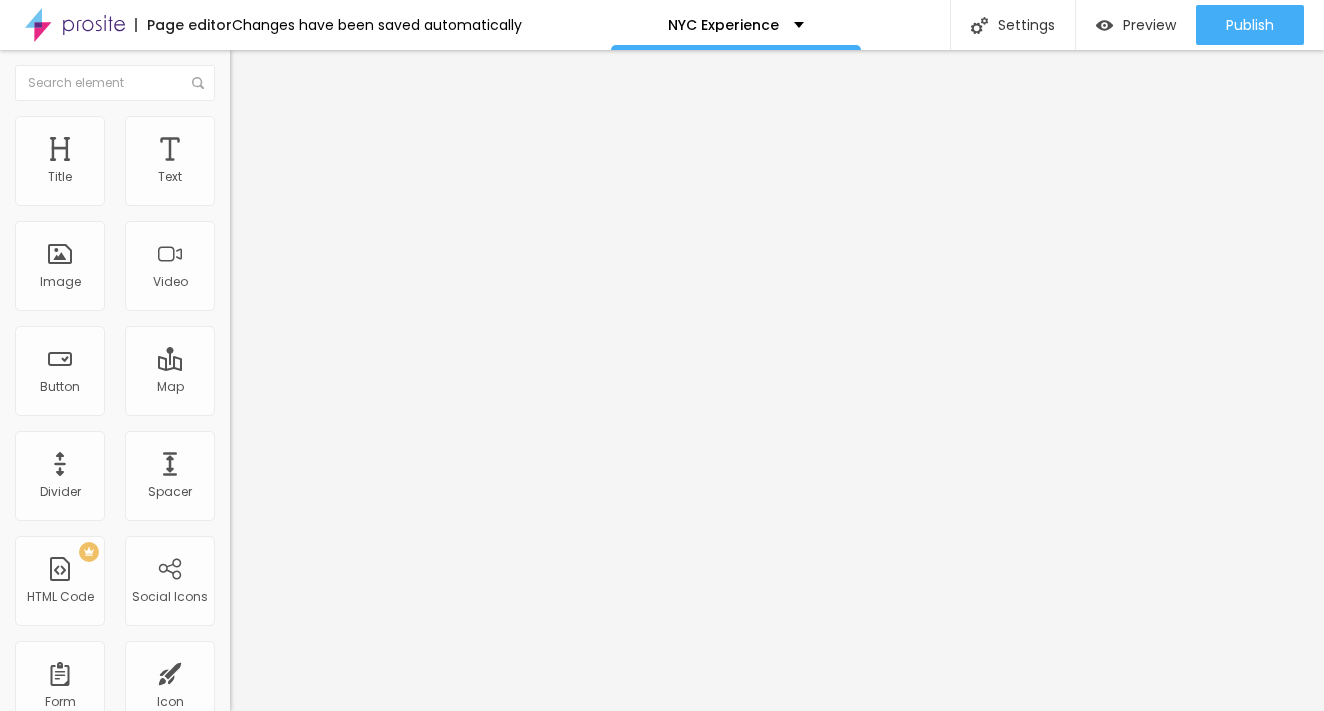 type on "100" 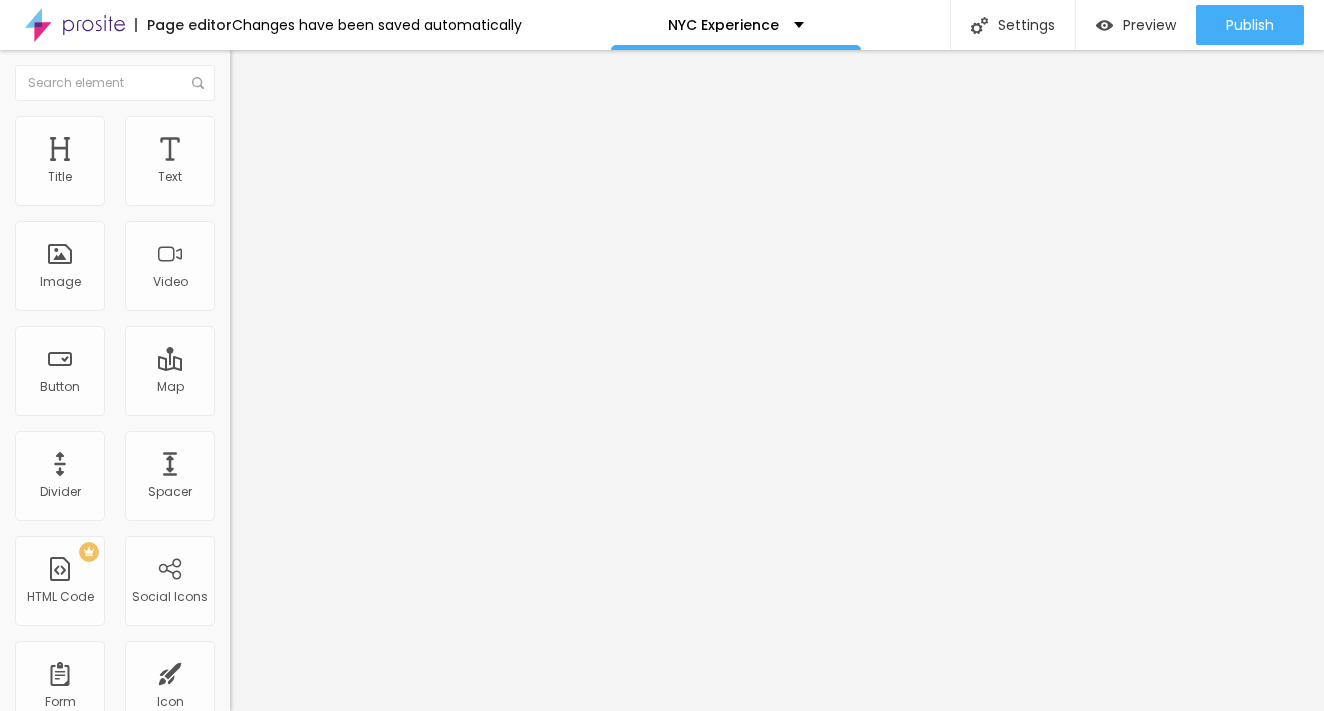 click on "Title Text Image Video Button Map Divider Spacer   PREMIUM HTML Code Social Icons Form Icon Frequently asked questions Timer Payment button Whatsapp button New Google Reviews Others CRM Comentarios do Facebook Before/After Edit Image Content Style Advanced Size 100 px % 0 Border radius Shadow DISABLED Reset to default" at bounding box center [662, 380] 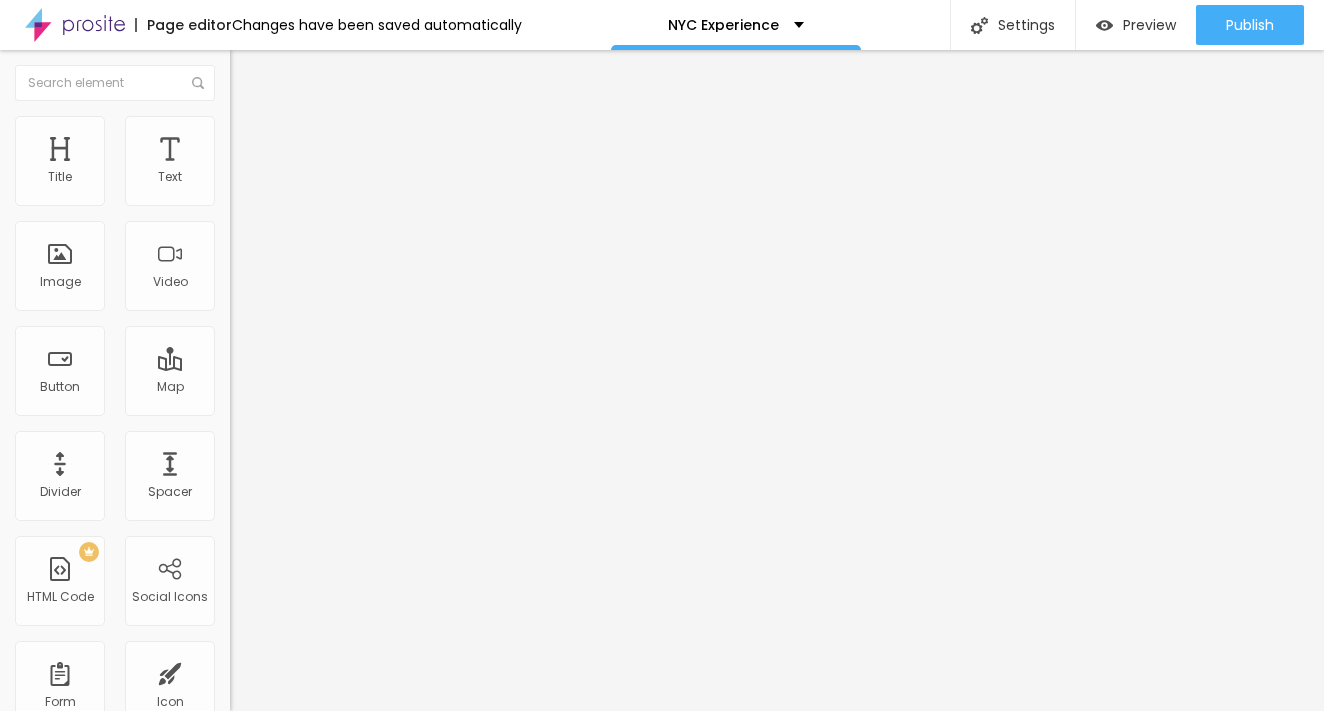 type on "12" 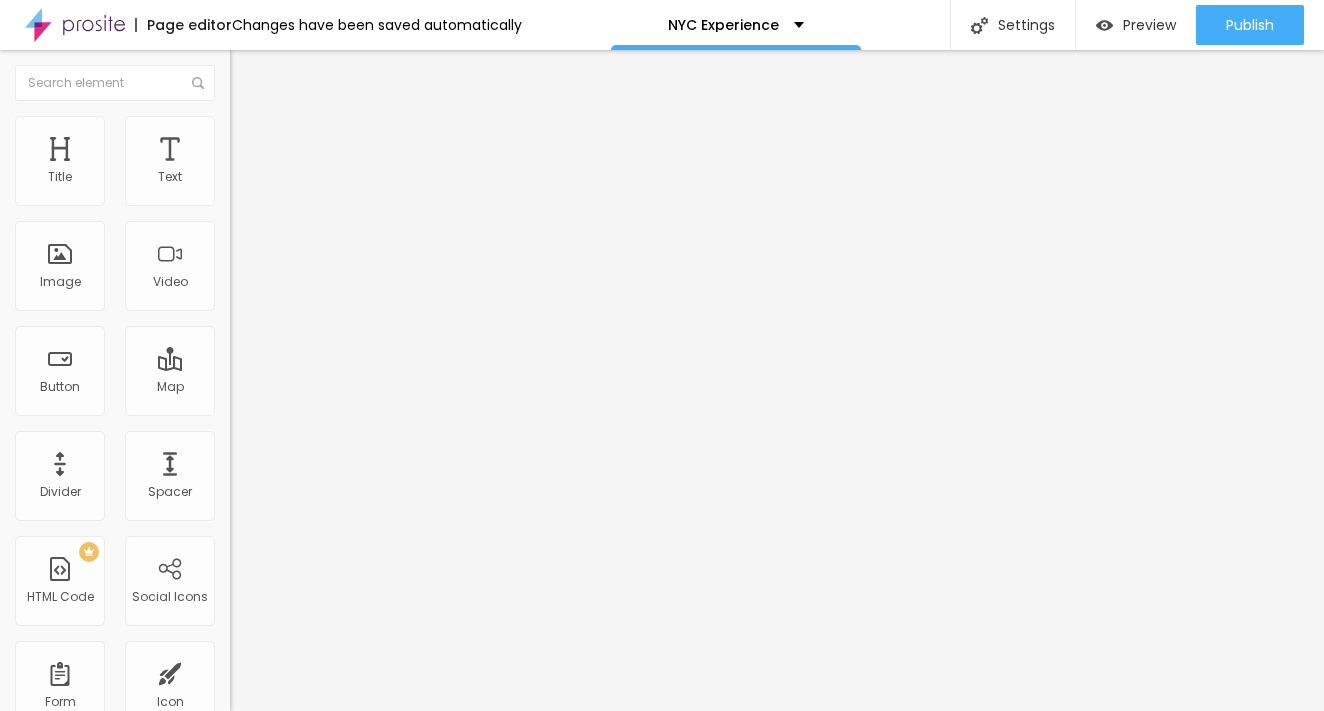 type on "14" 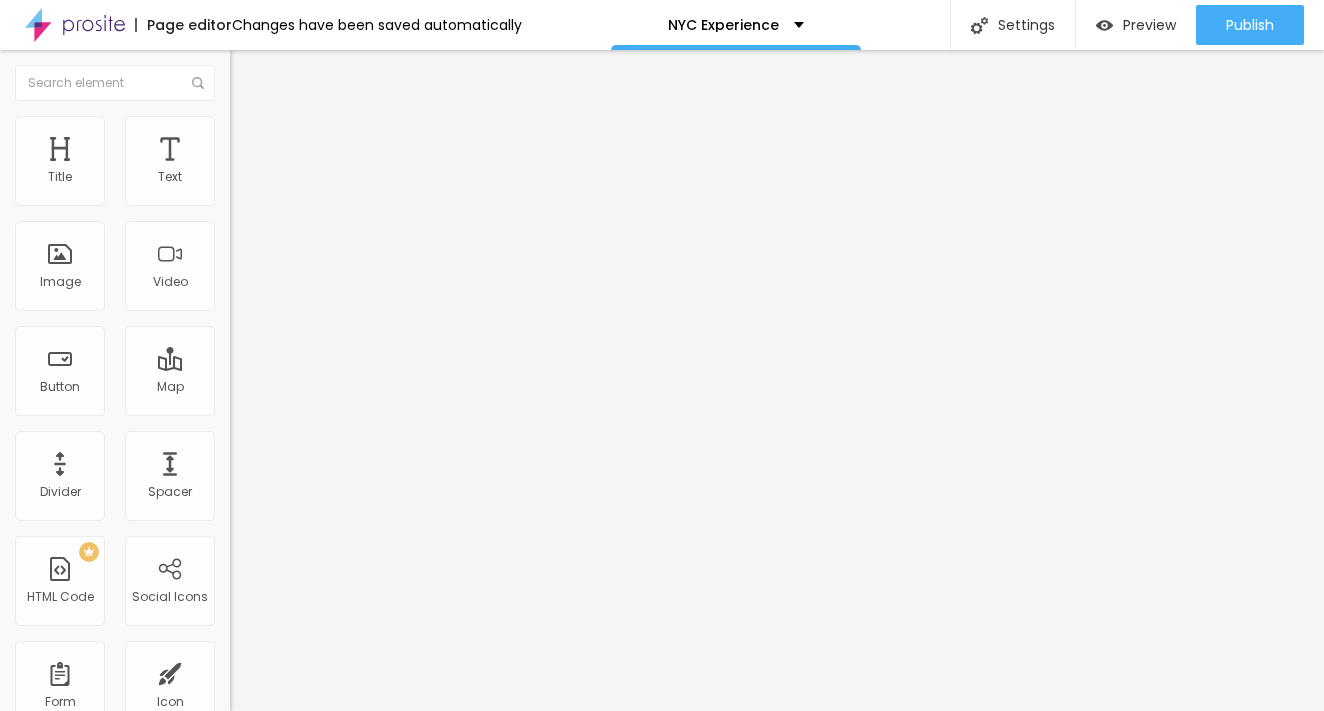 type on "133" 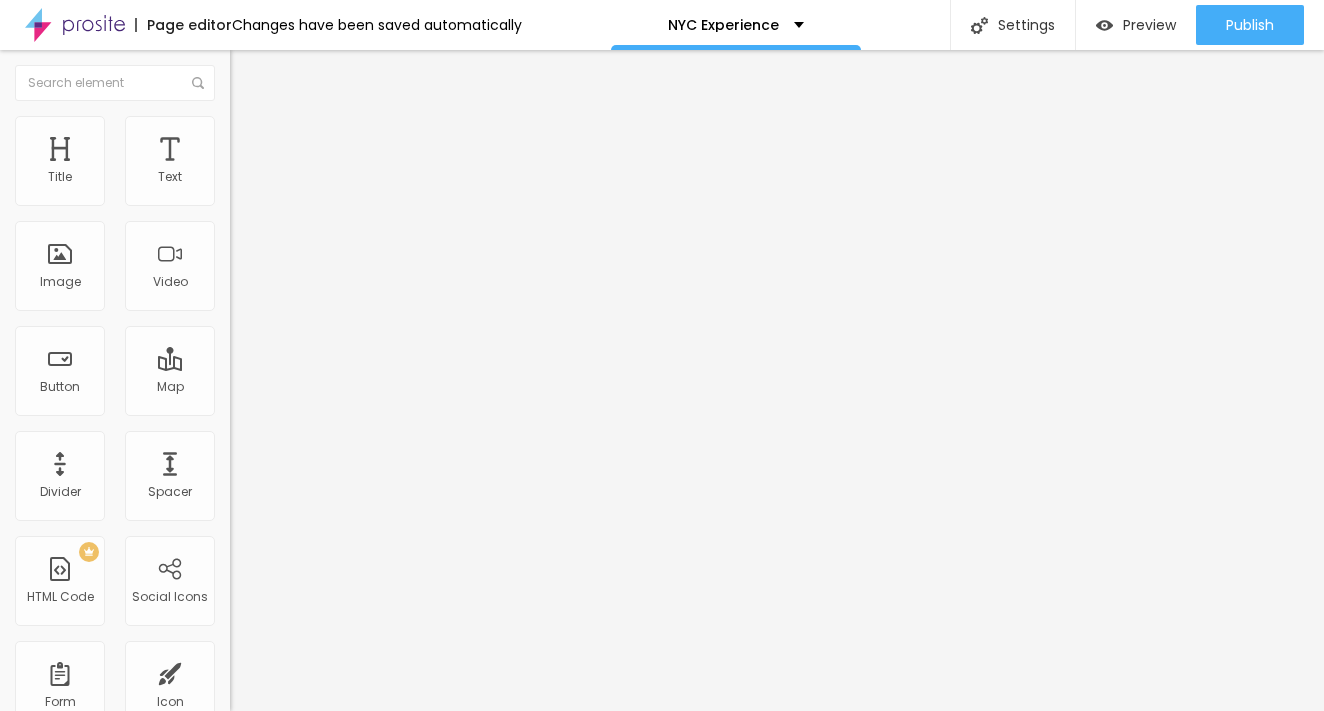 type on "168" 